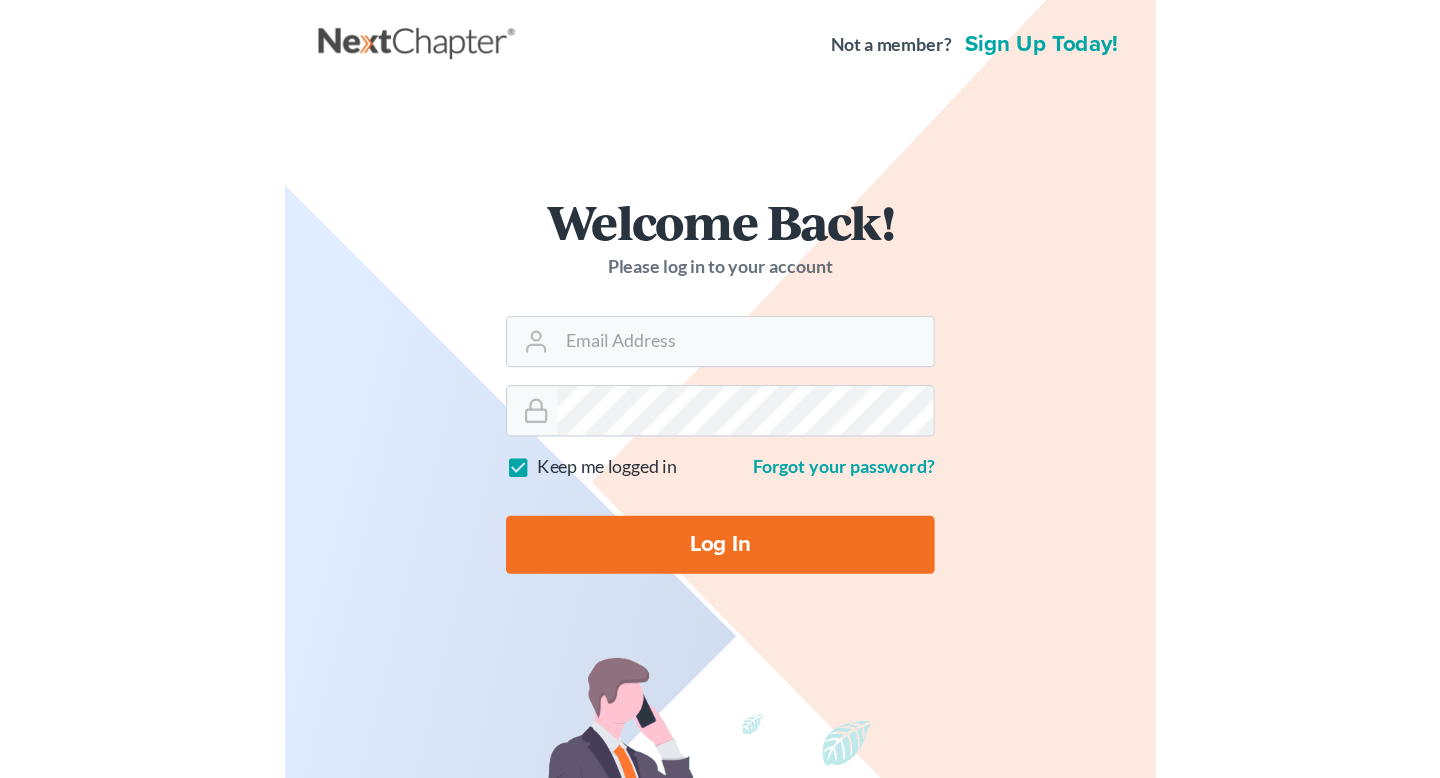 scroll, scrollTop: 0, scrollLeft: 0, axis: both 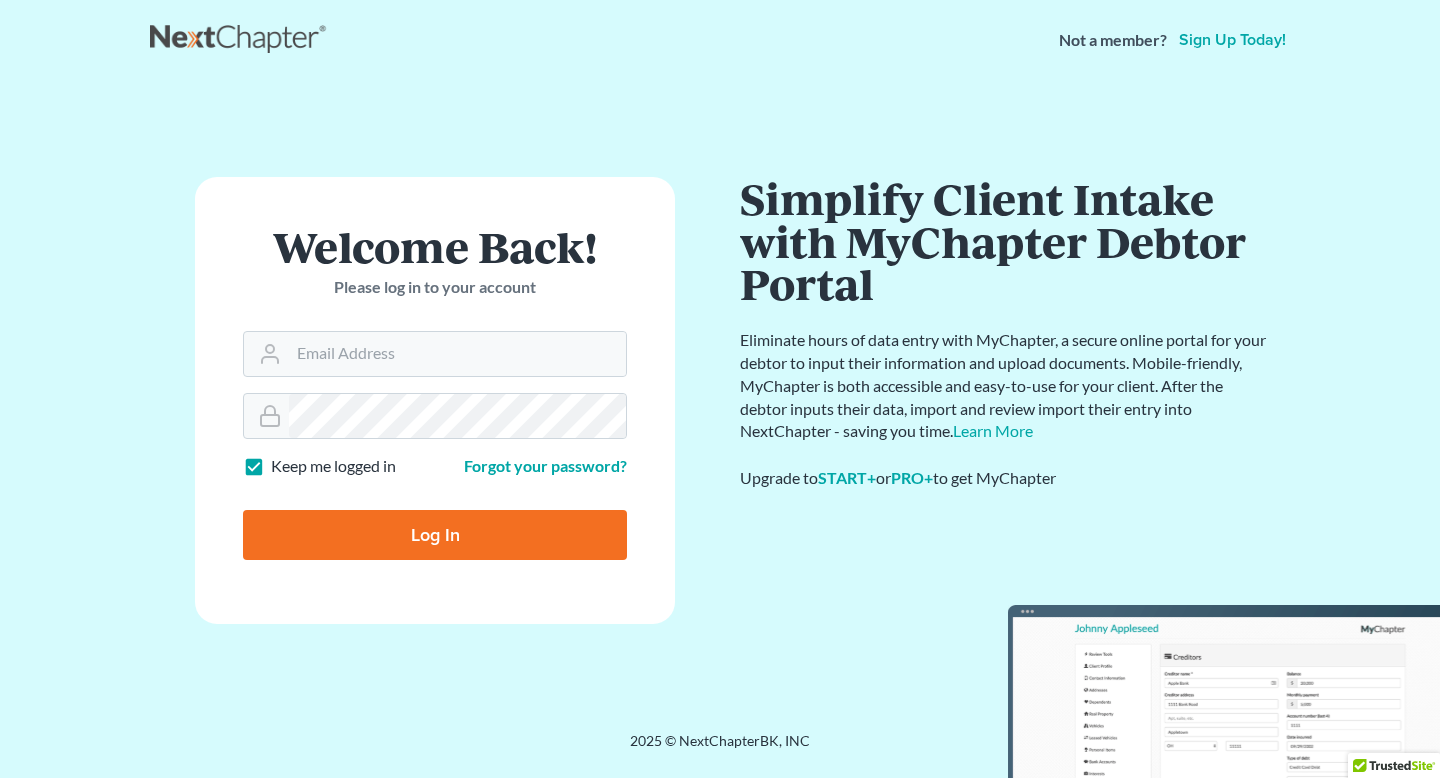 click on "Sign up today!" at bounding box center (1232, 40) 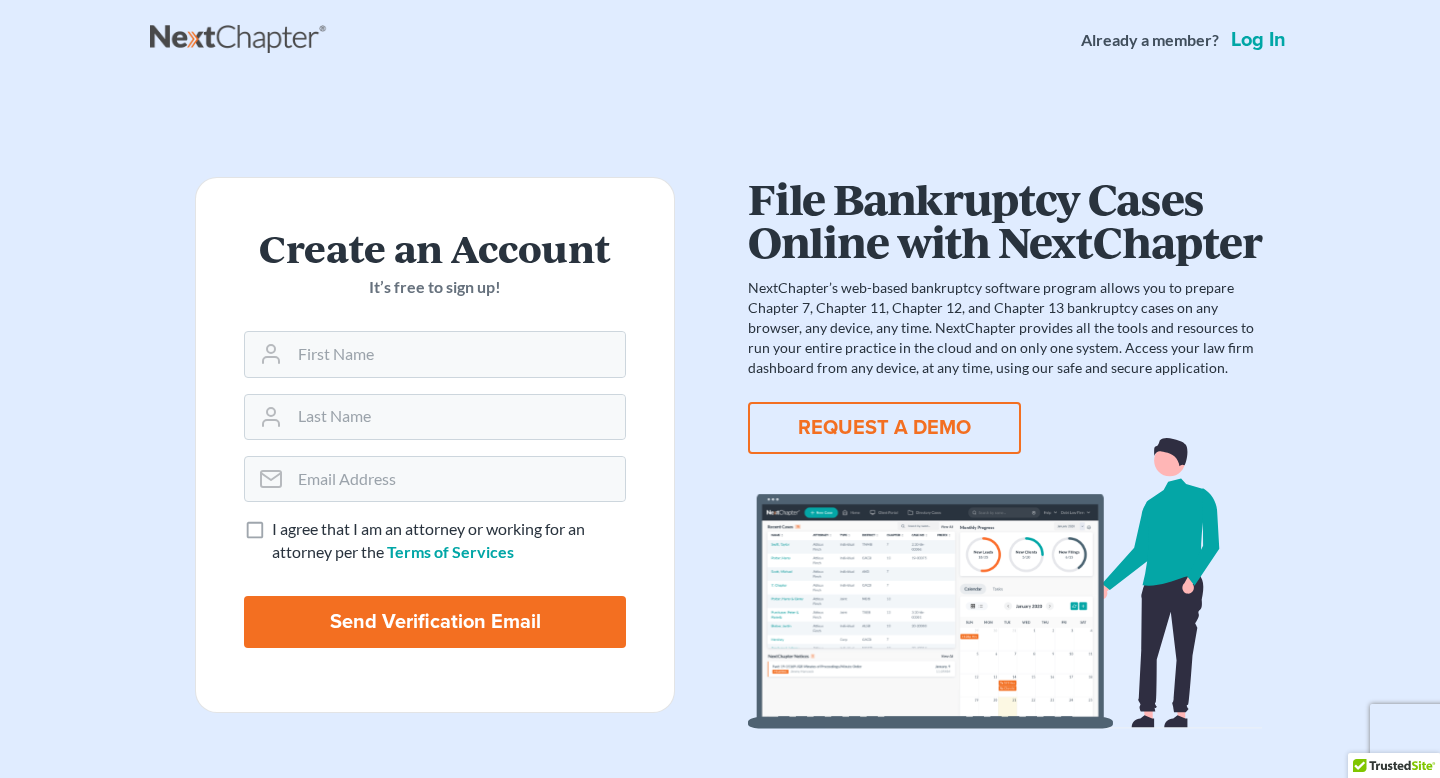 scroll, scrollTop: 0, scrollLeft: 0, axis: both 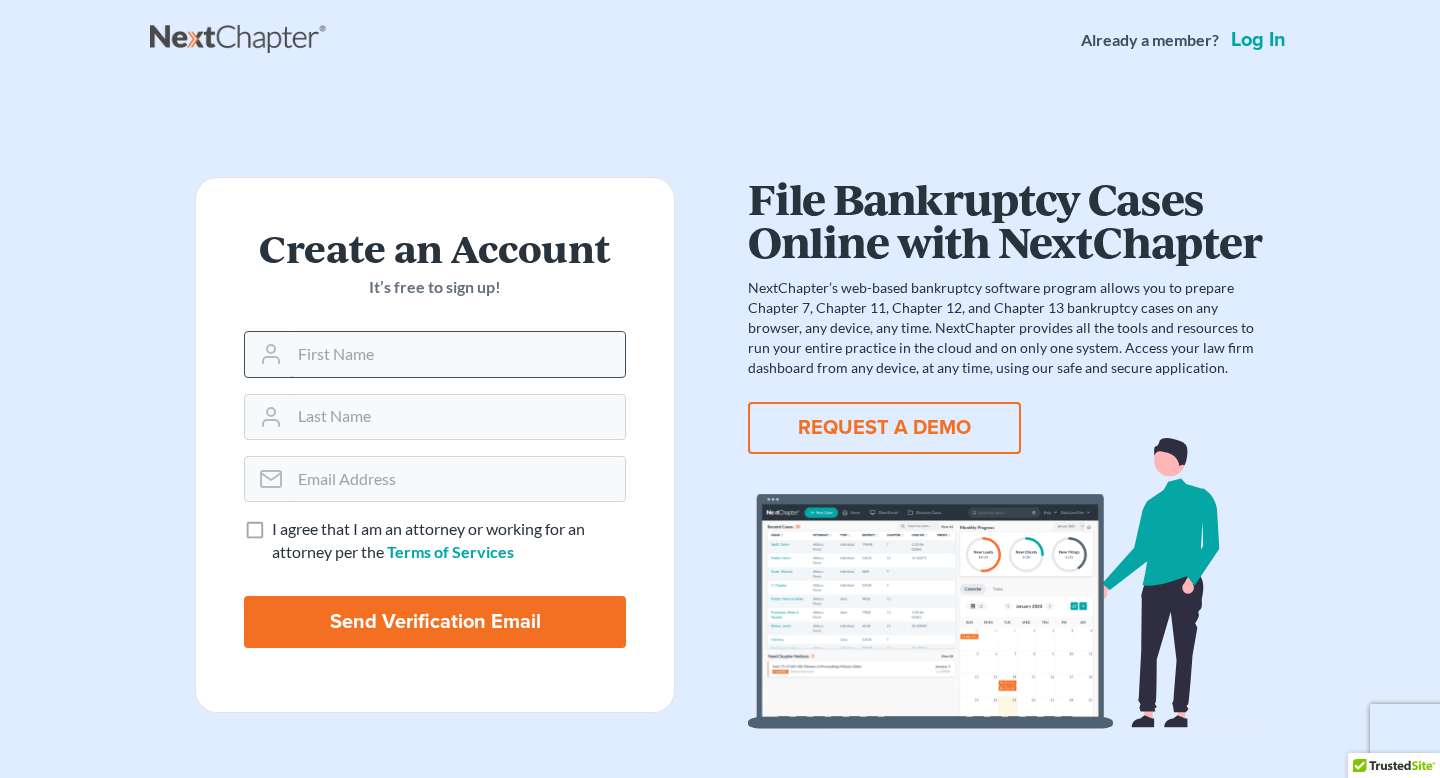 click at bounding box center [457, 354] 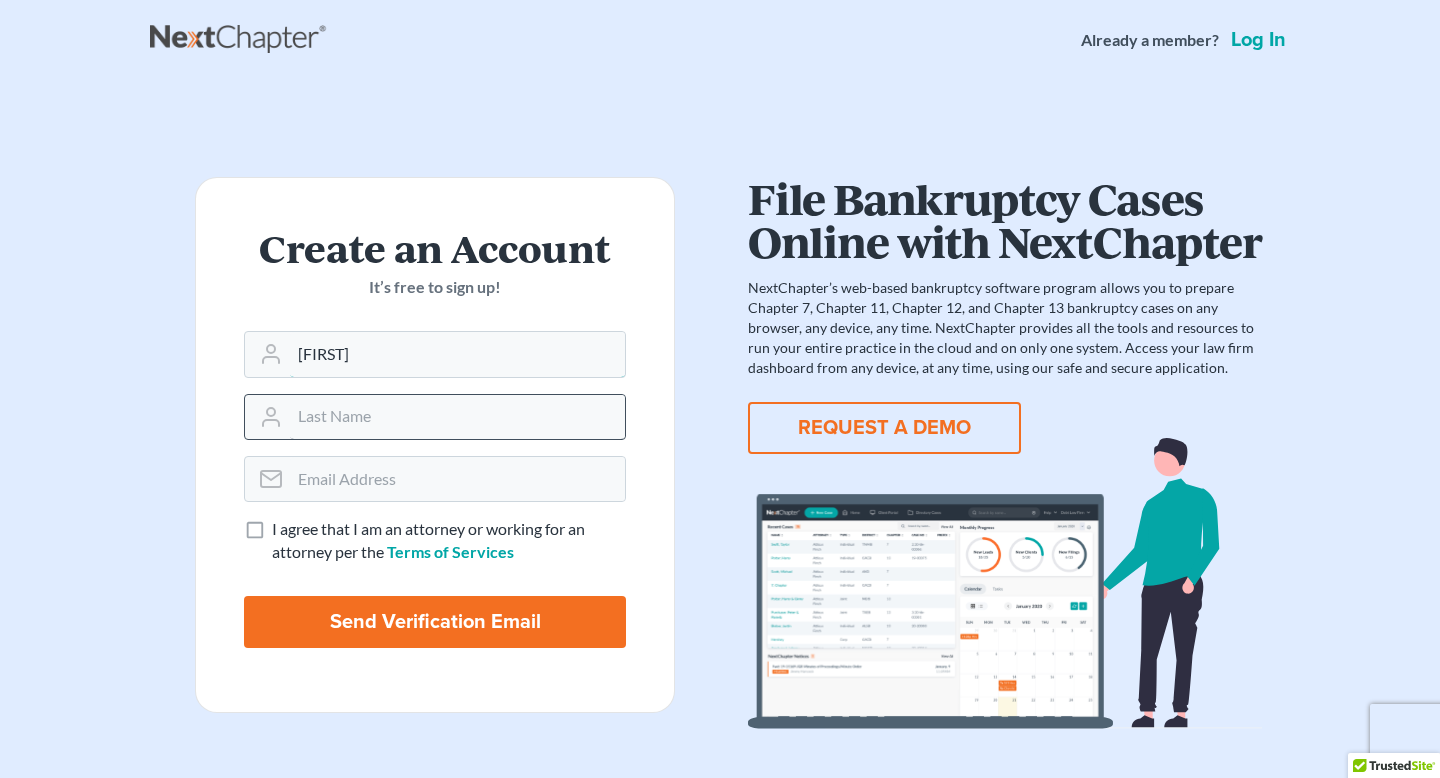 type on "Niamh" 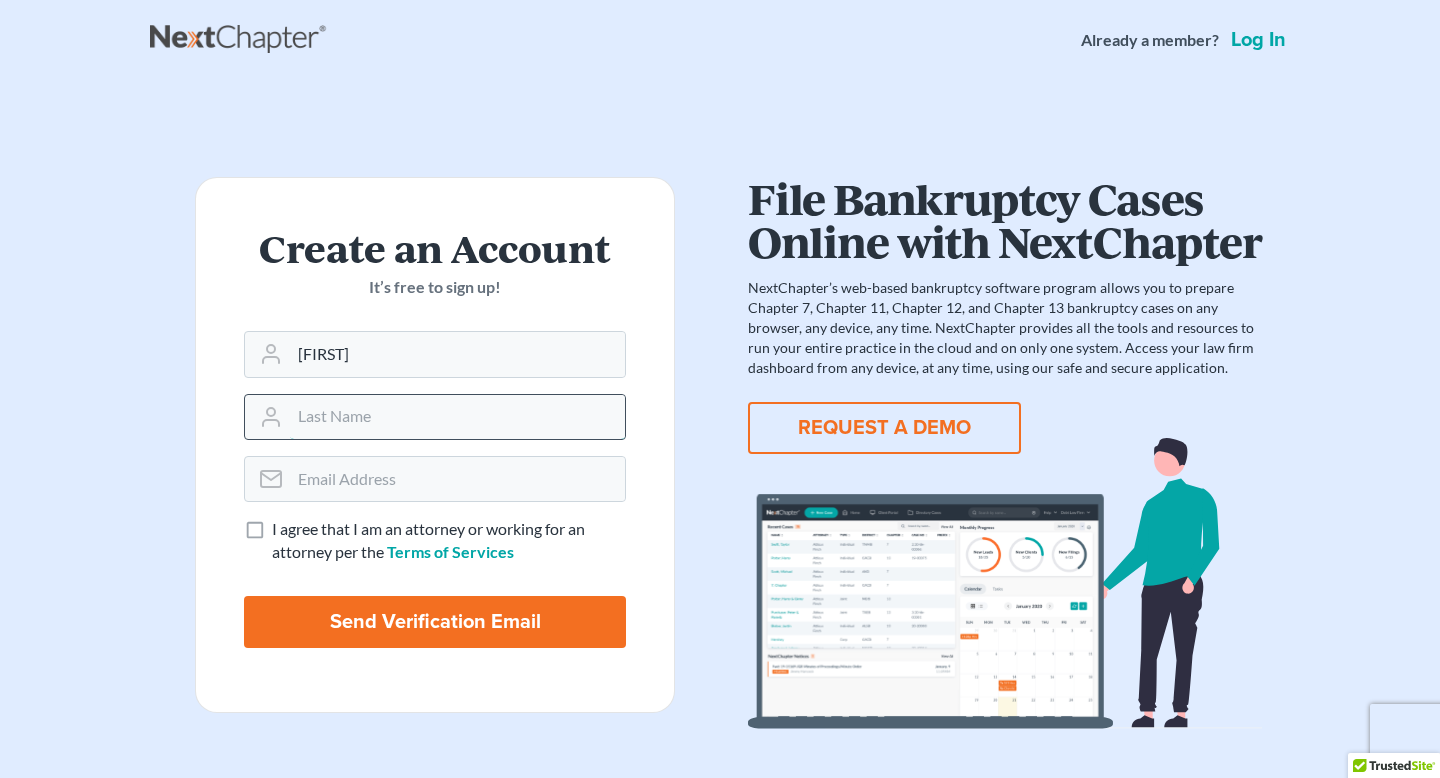 click at bounding box center [457, 417] 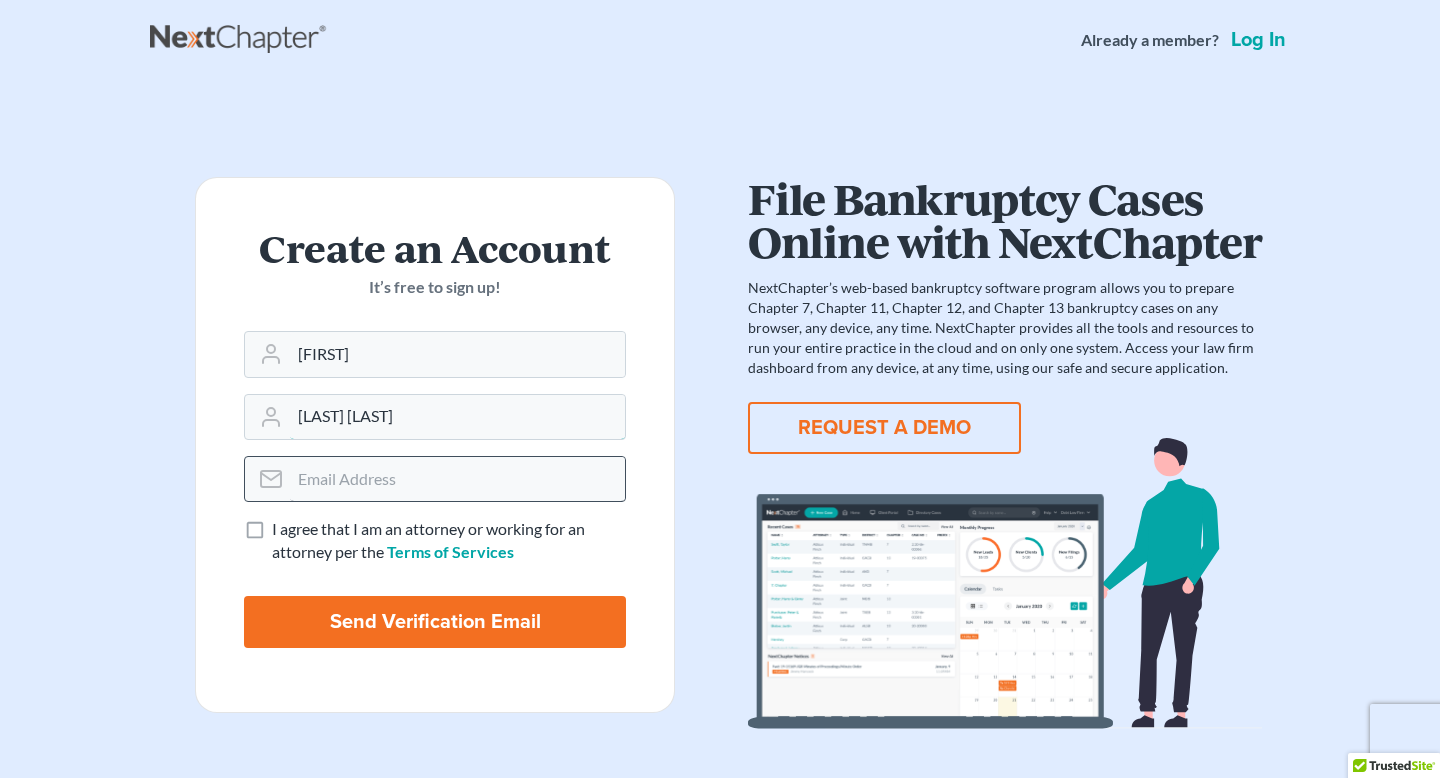 type on "McDade Clay" 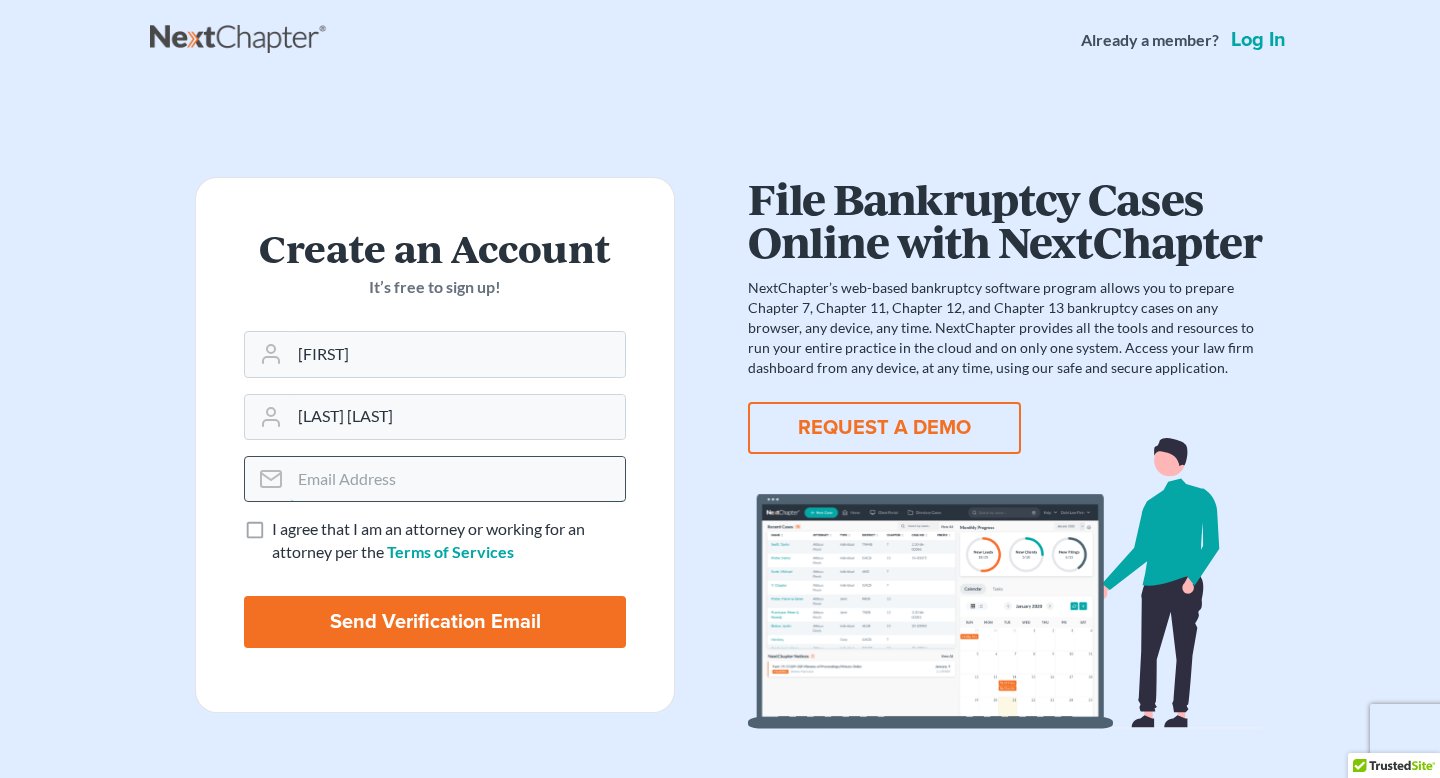click at bounding box center [457, 479] 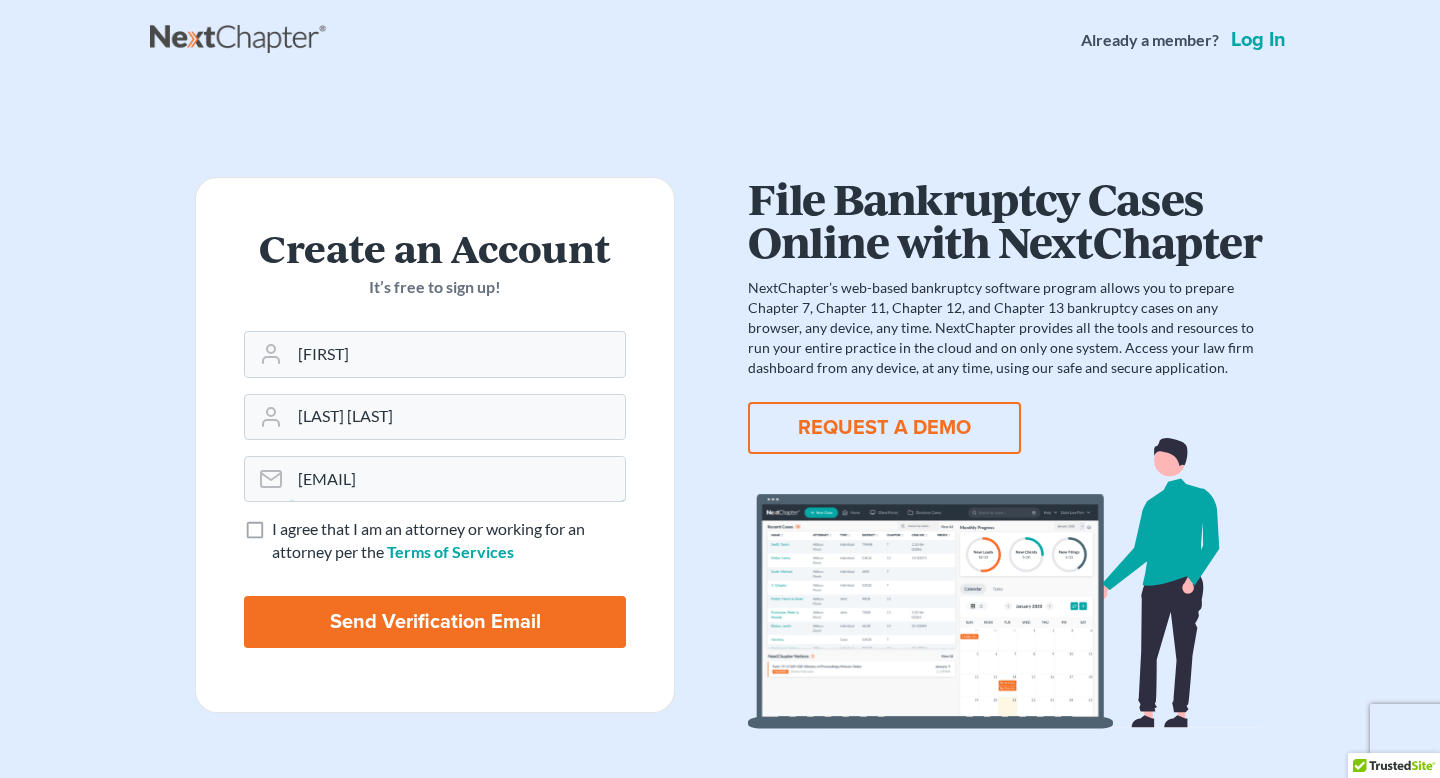 type on "nmcdadec@gmail.com" 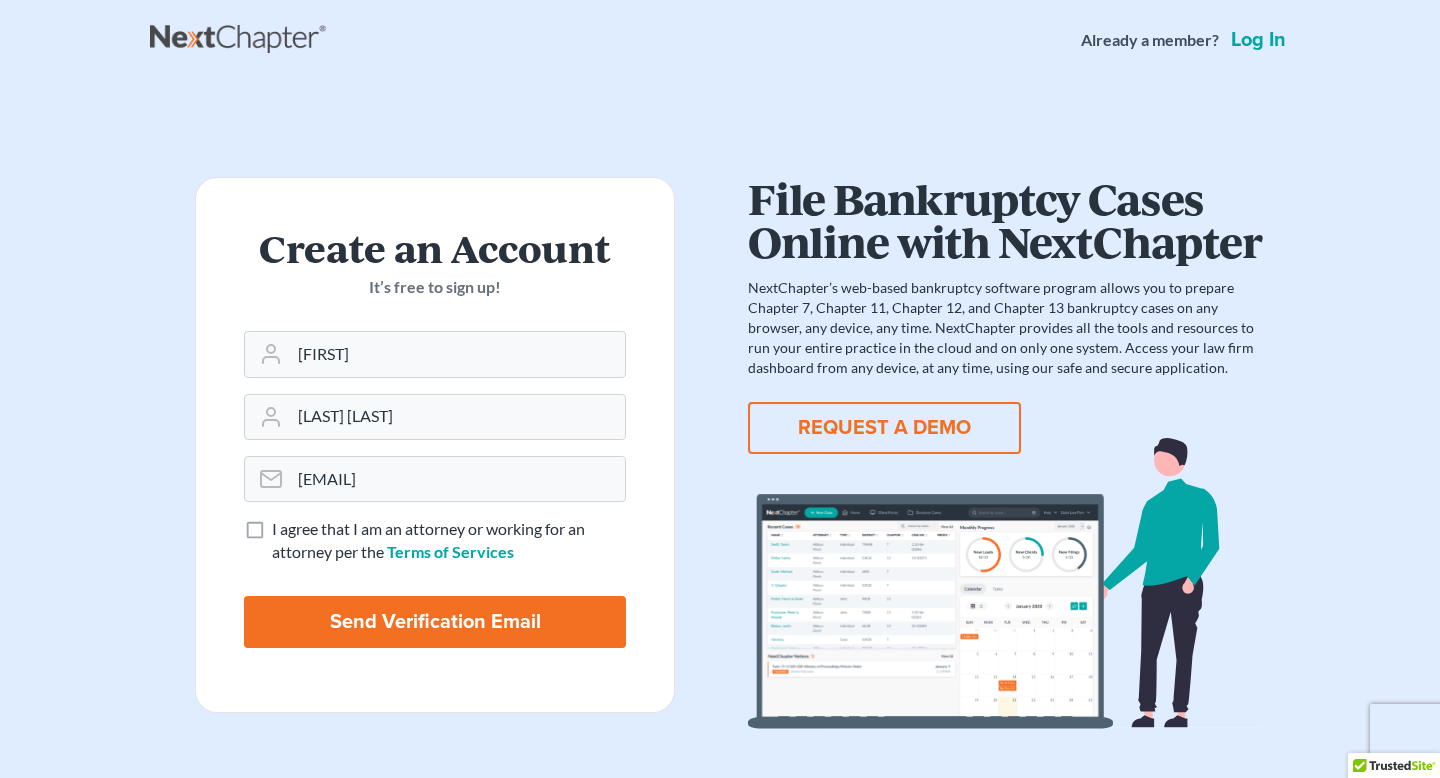 click on "I agree that I am an attorney or working for an attorney per the   Terms of Services" at bounding box center (449, 541) 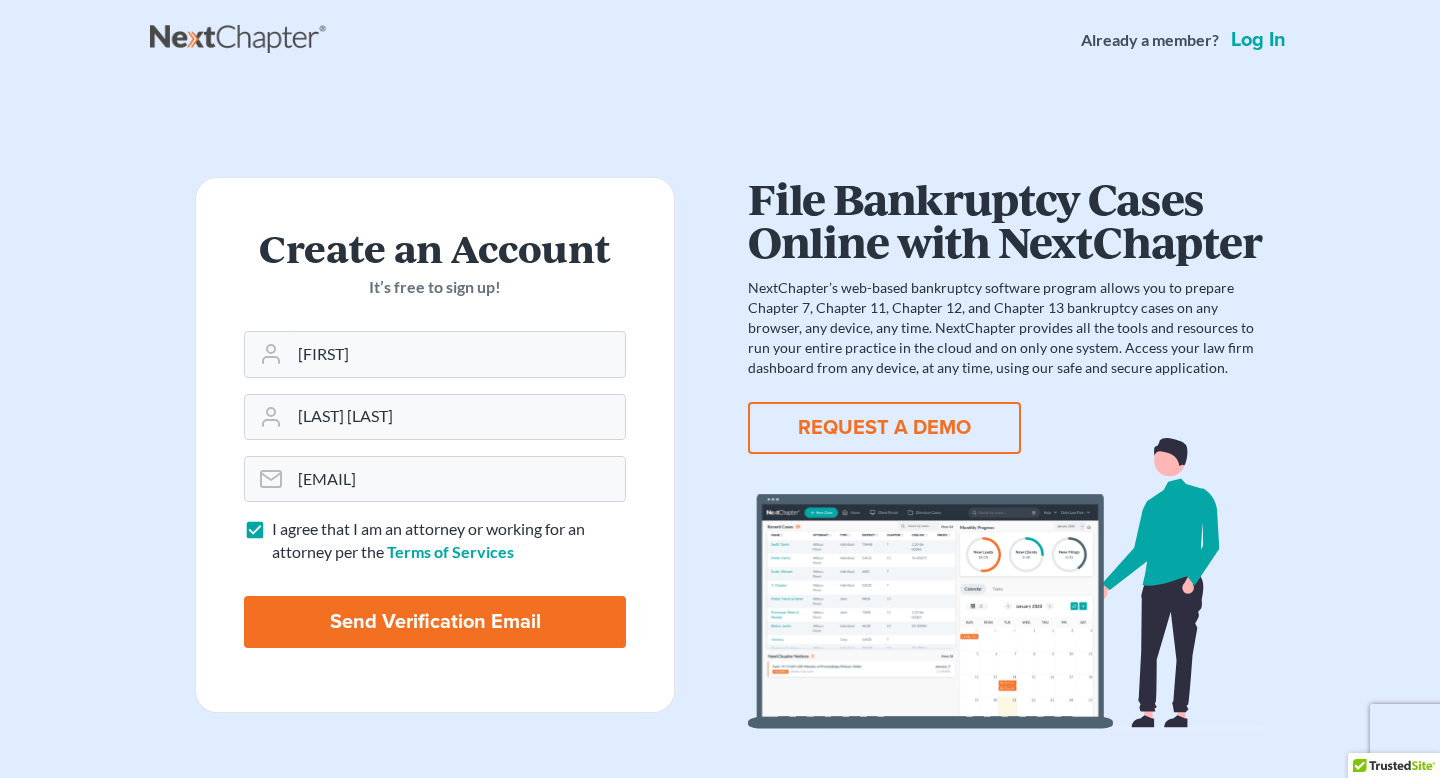 click on "Send Verification Email" at bounding box center (435, 622) 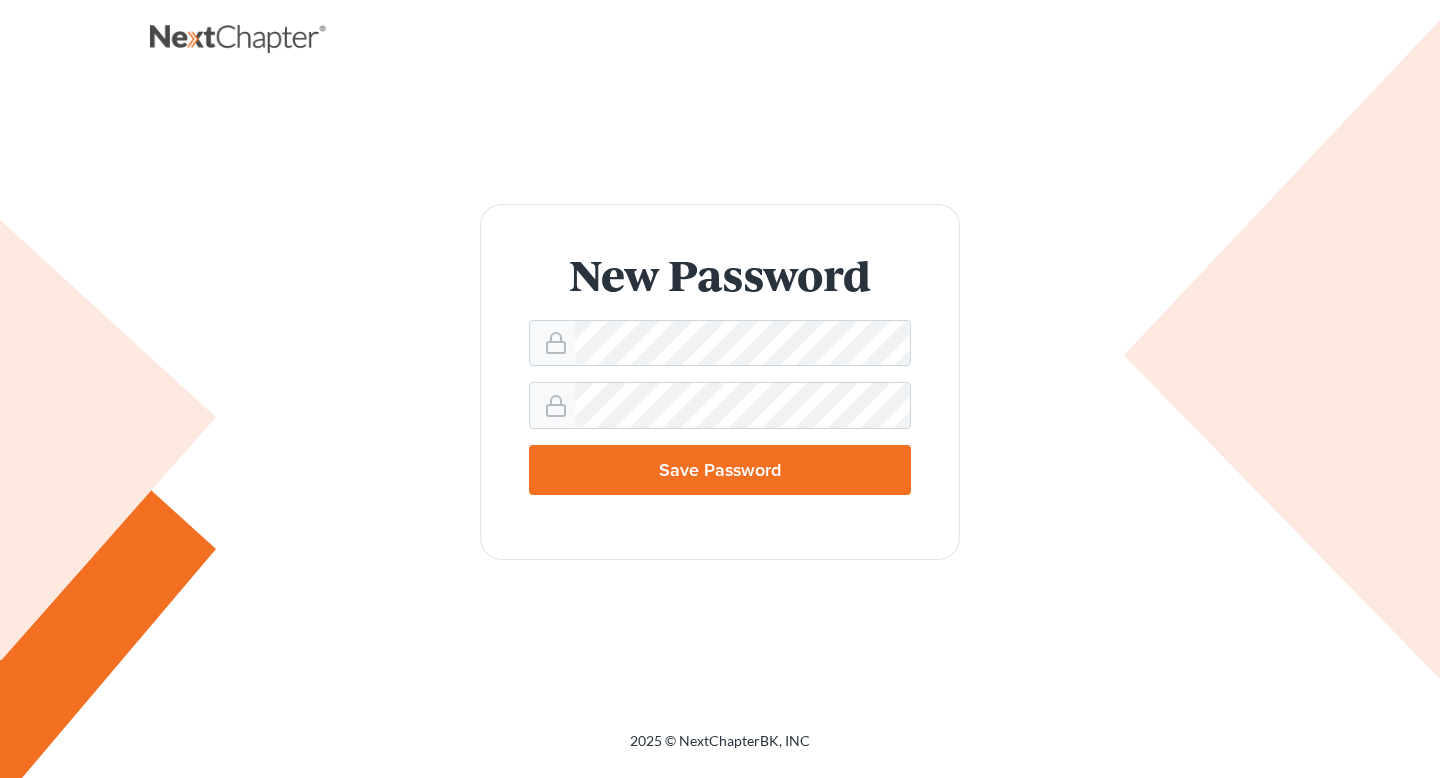 scroll, scrollTop: 0, scrollLeft: 0, axis: both 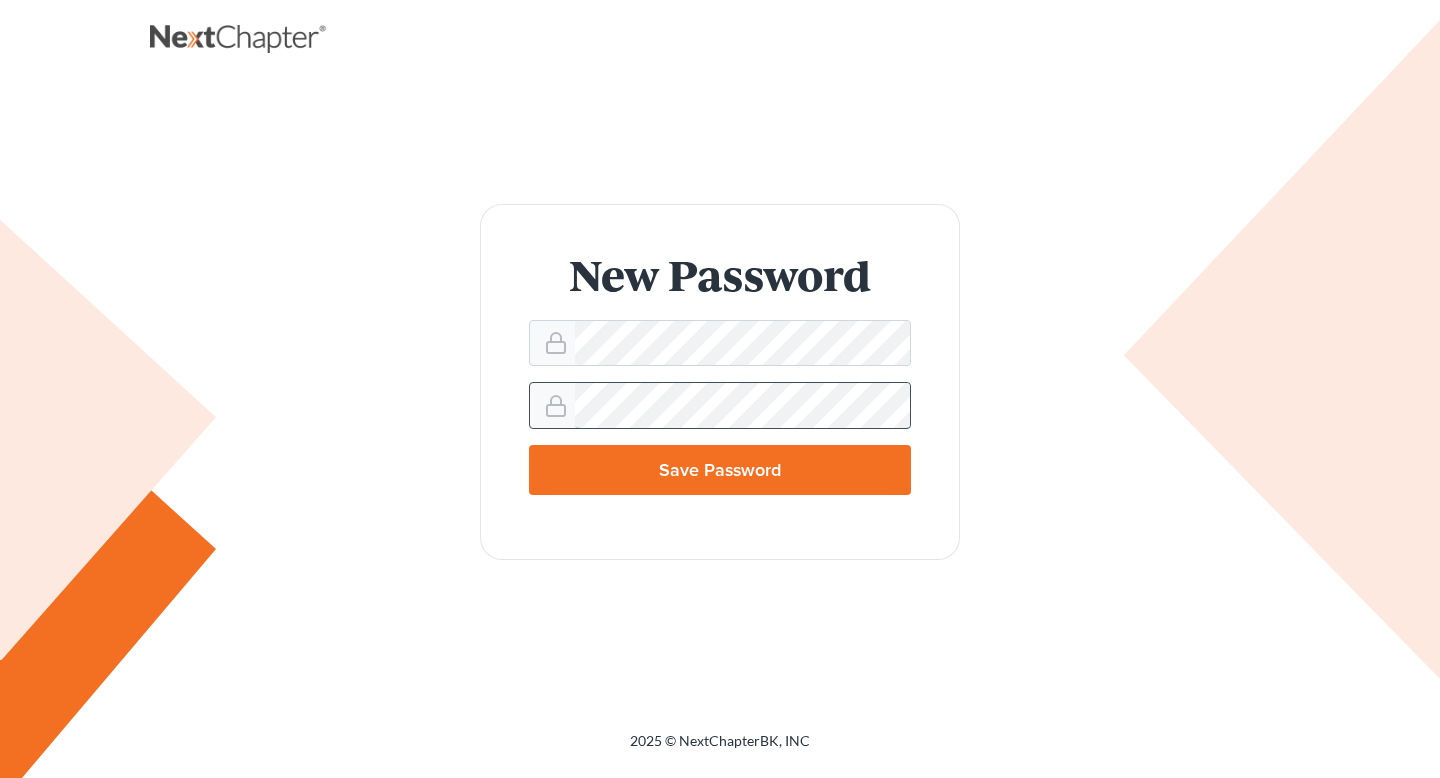 click on "Save Password" at bounding box center [720, 470] 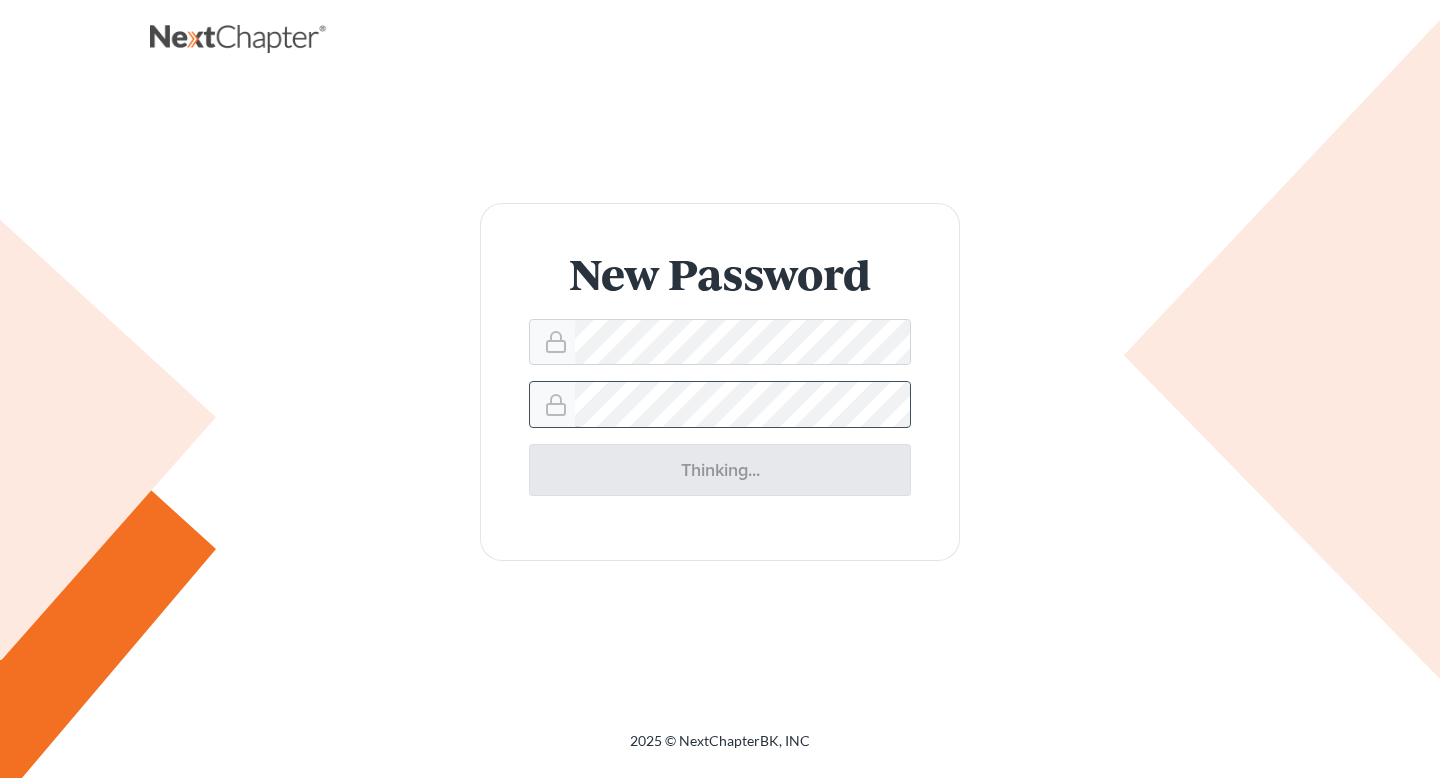 type on "Thinking..." 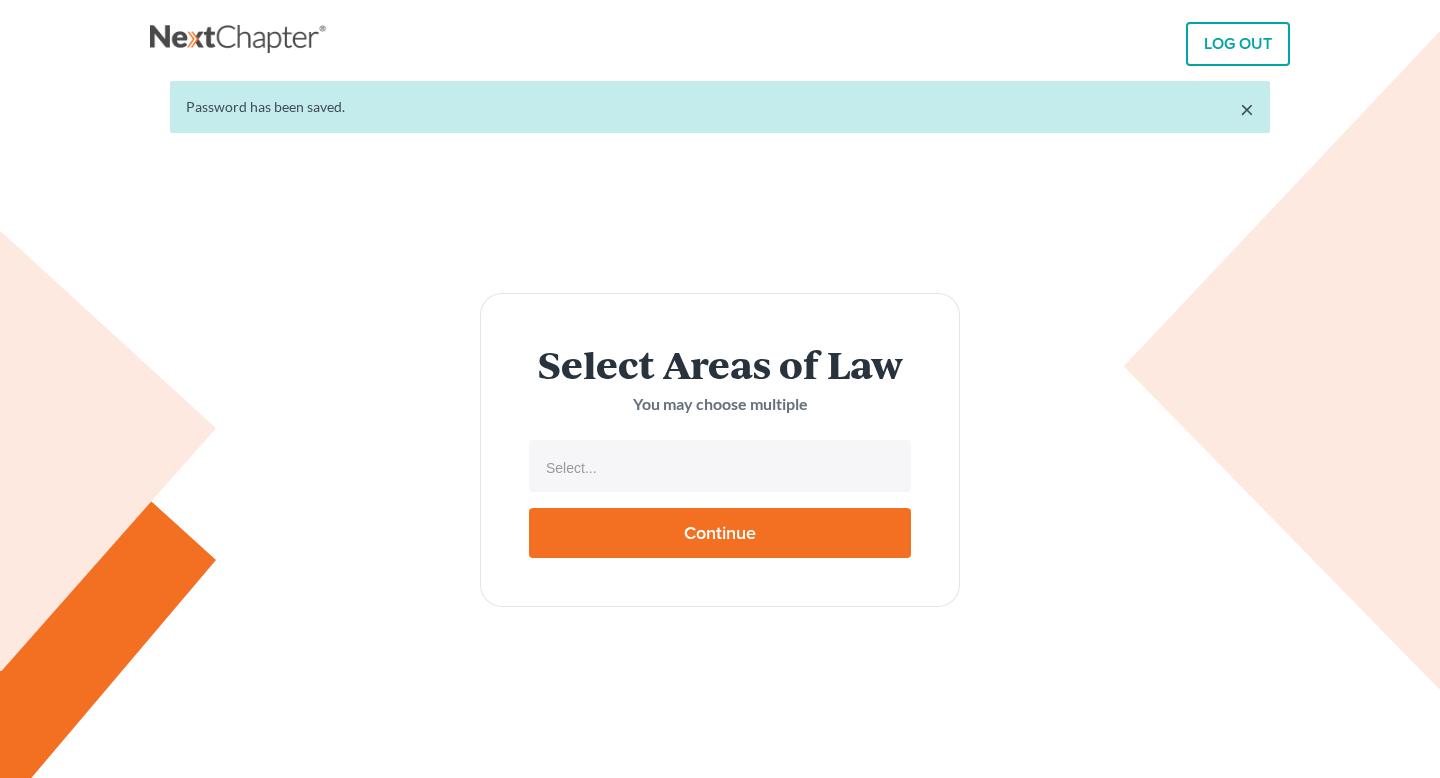 select 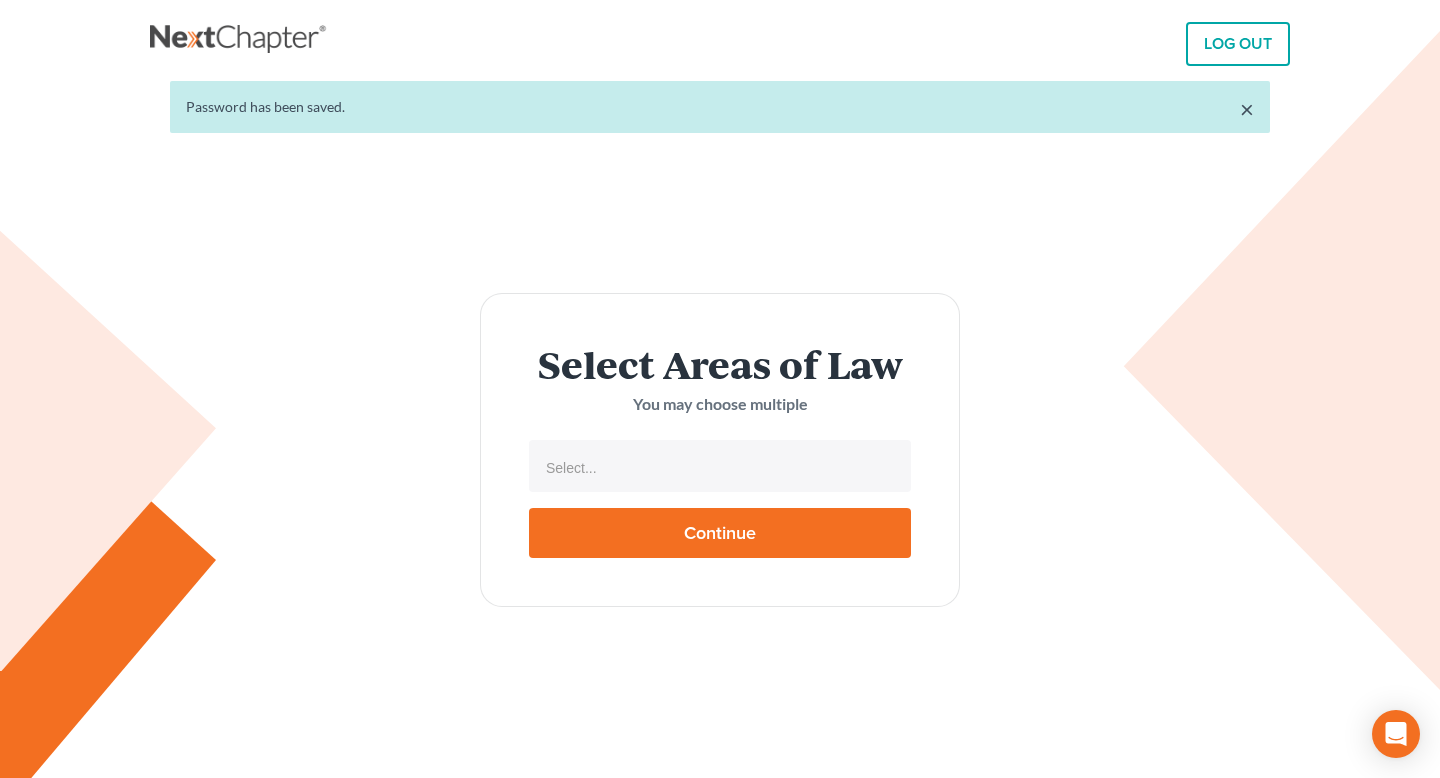 click on "Select Areas of Law You may choose multiple         Select...            No matches found Bankruptcy
Immigration Law
Personal and Family Law
Trusts and Estate Planning Law
Probate Law
Labor and Employment Law
Criminal Law
Civil Litigation and Disputes
Transactional Law
Corporate Law
Intellectual Property Law Continue" at bounding box center (720, 449) 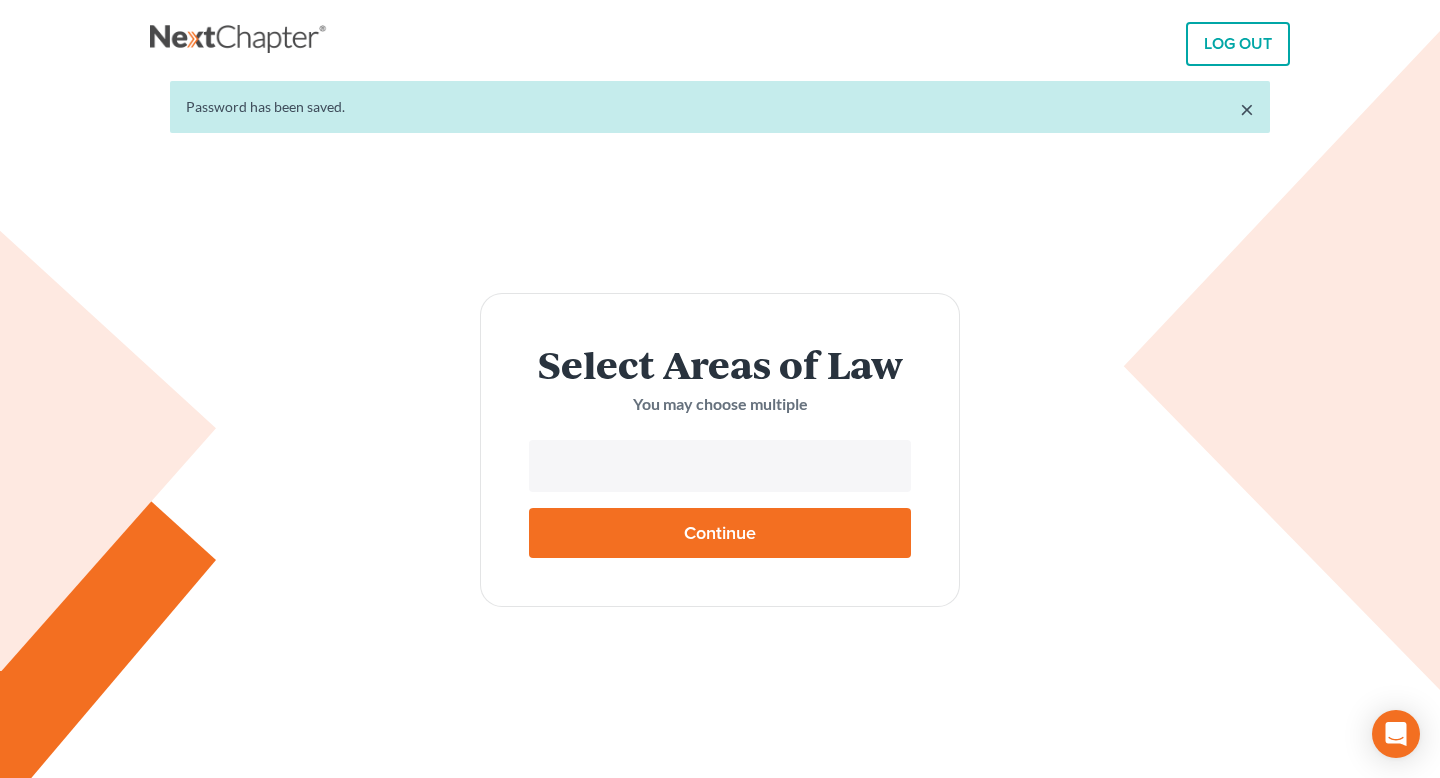click at bounding box center (718, 468) 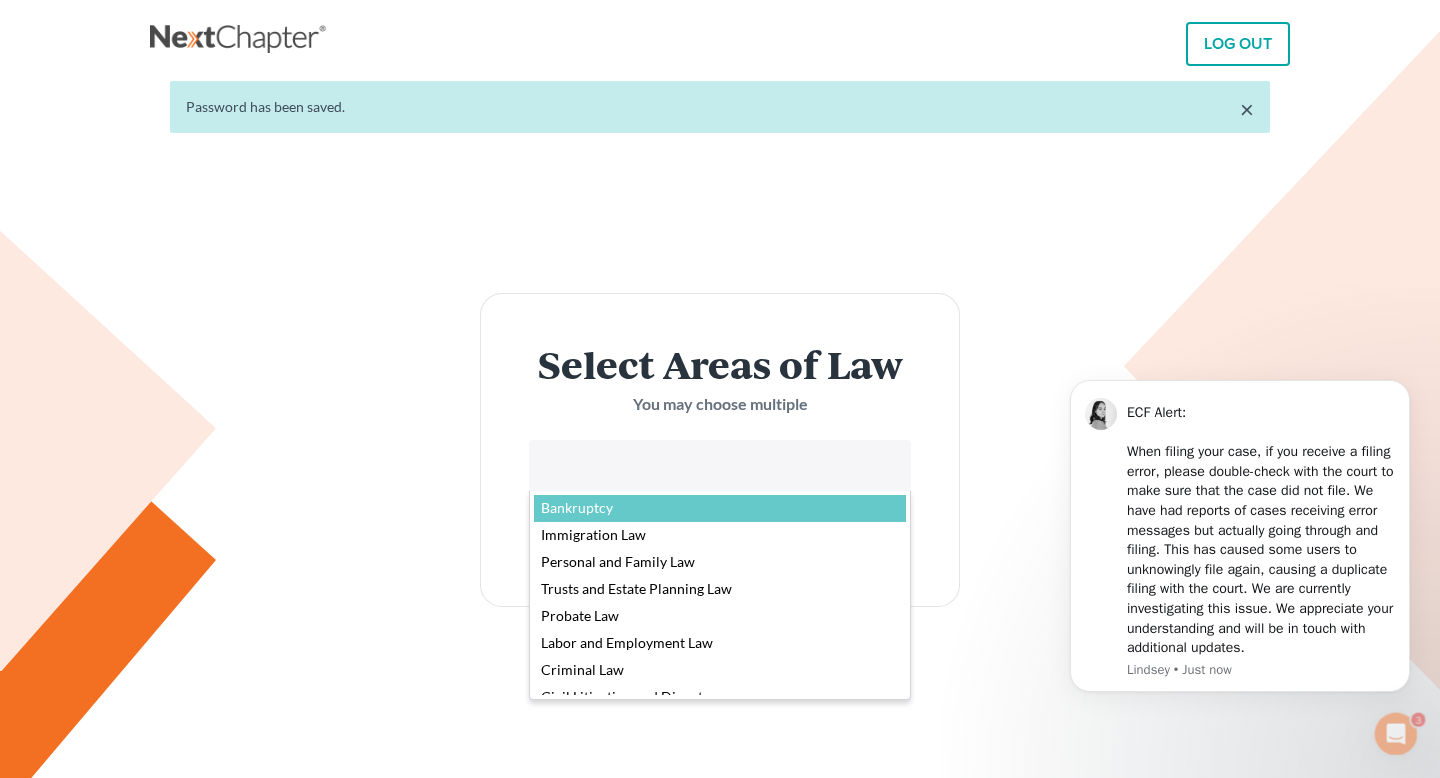 scroll, scrollTop: 0, scrollLeft: 0, axis: both 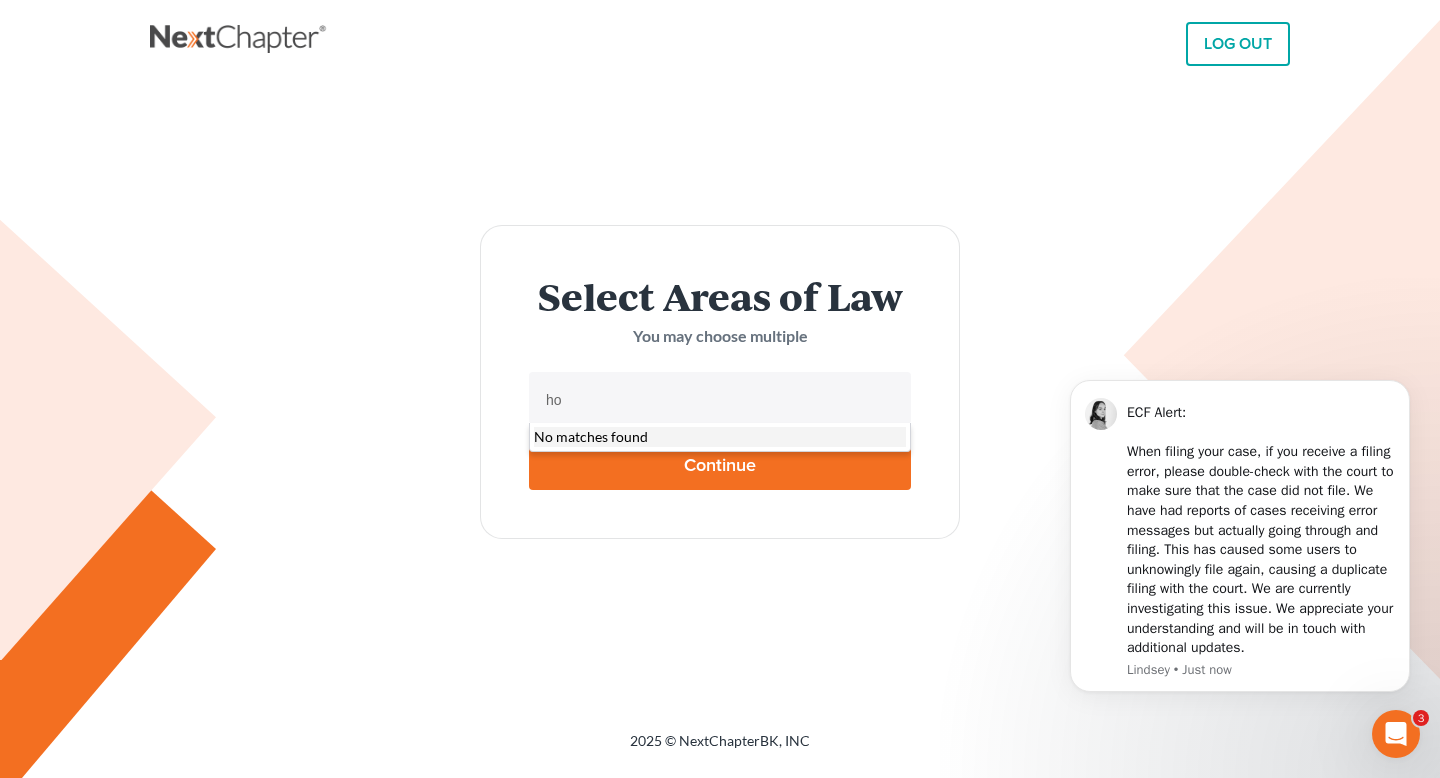 type on "h" 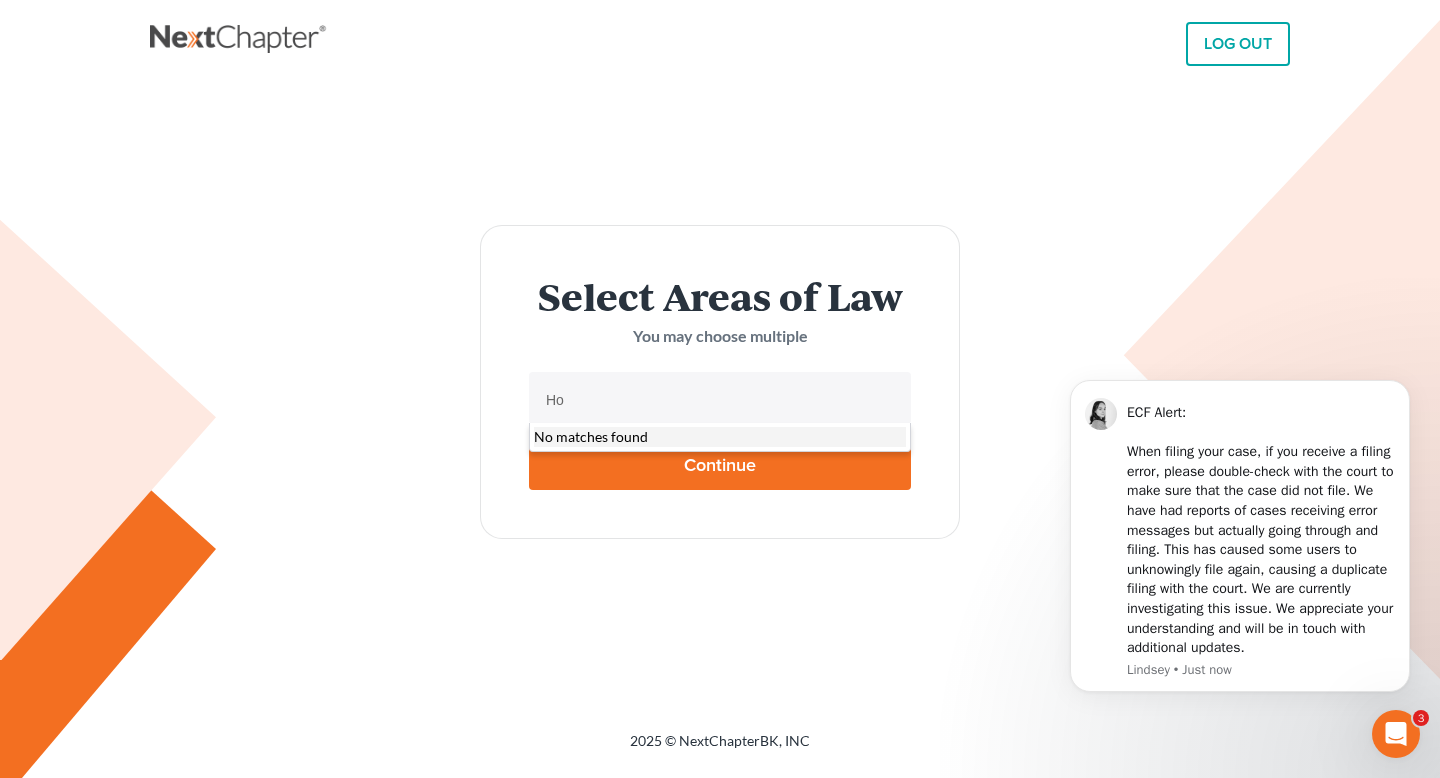 type on "H" 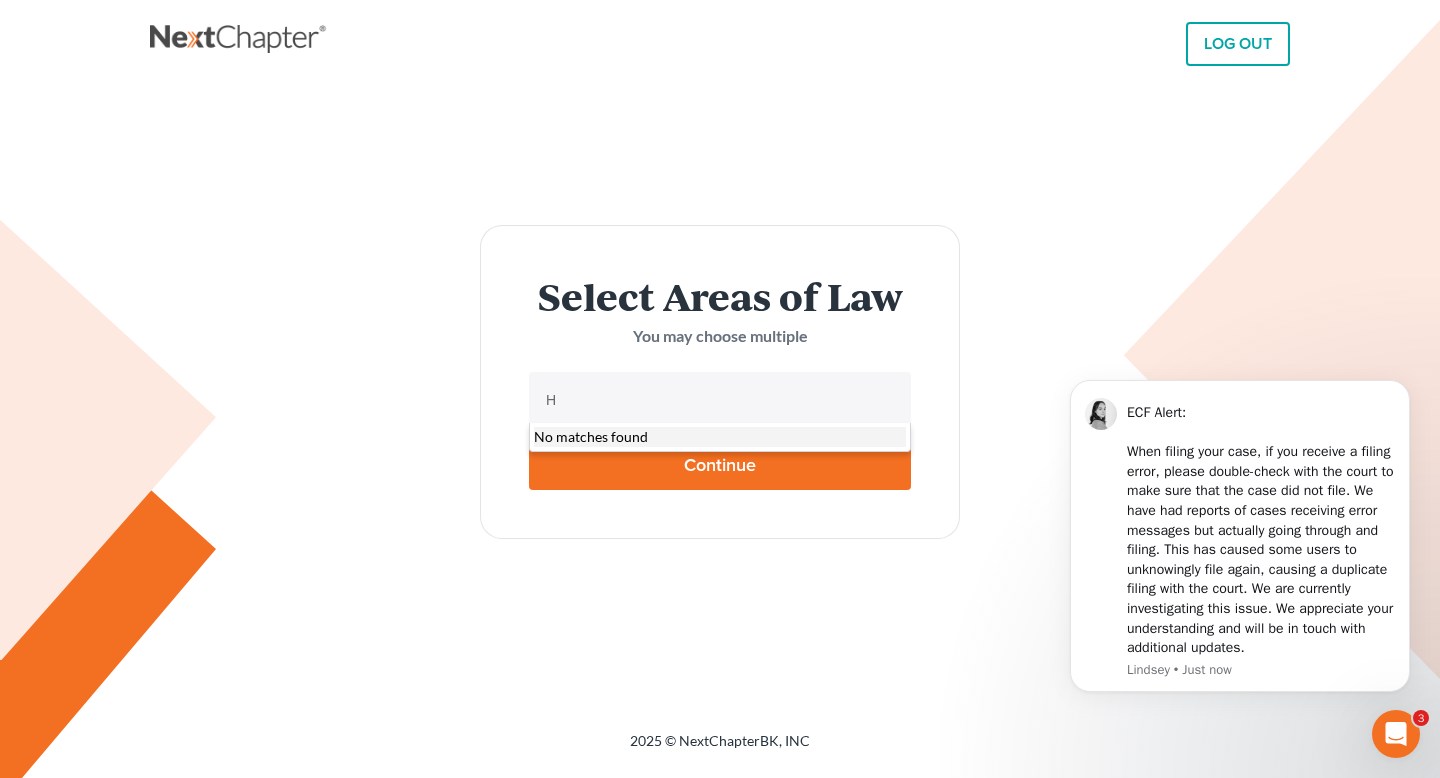type 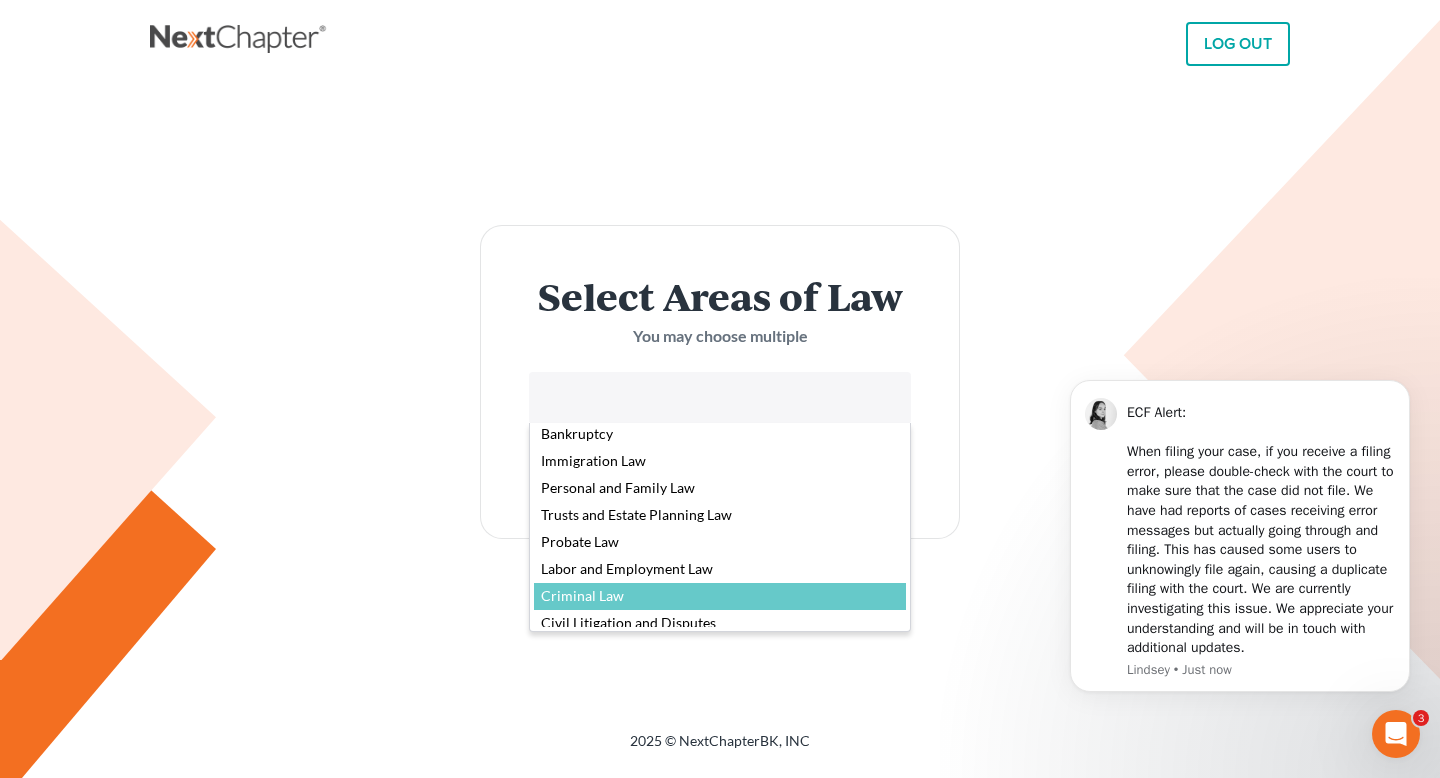 scroll, scrollTop: 0, scrollLeft: 0, axis: both 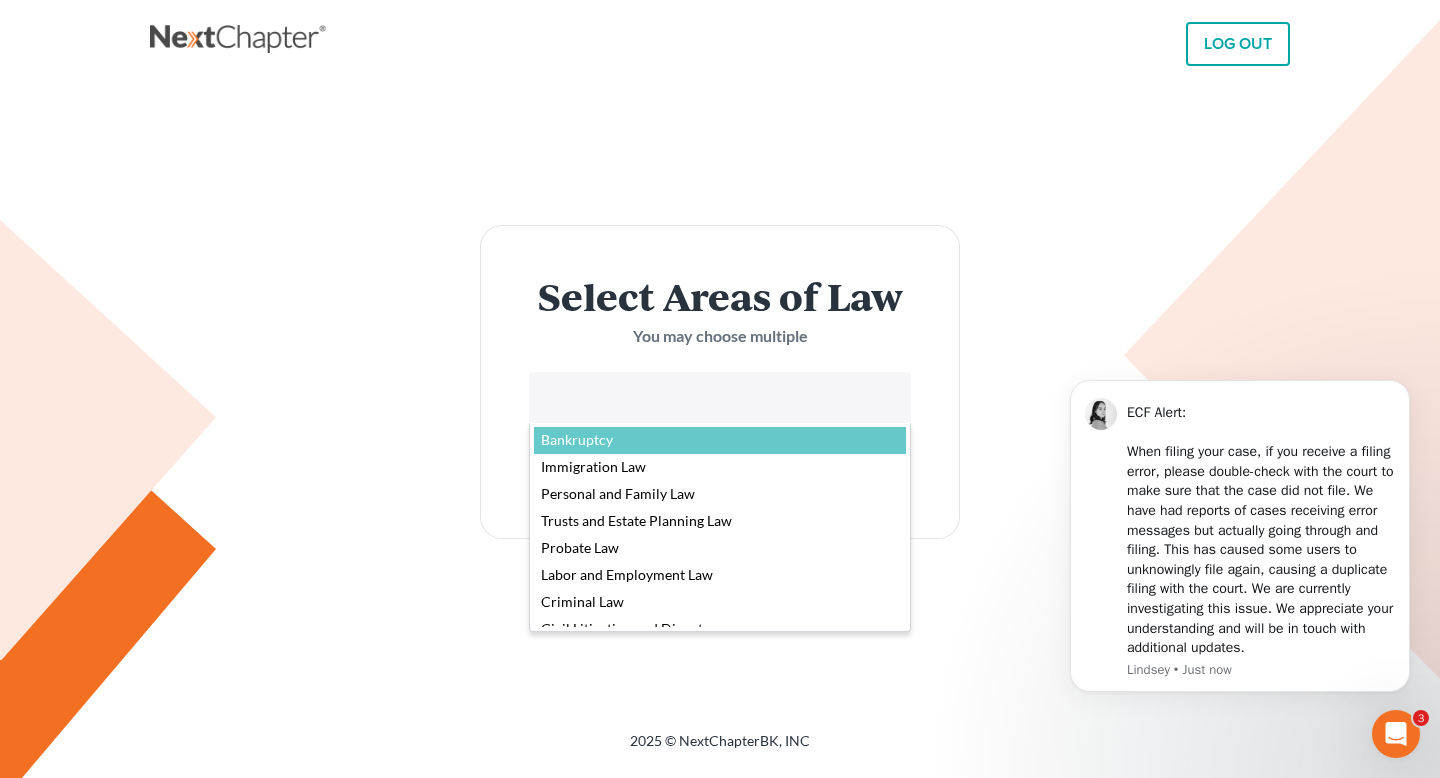 select on "4556" 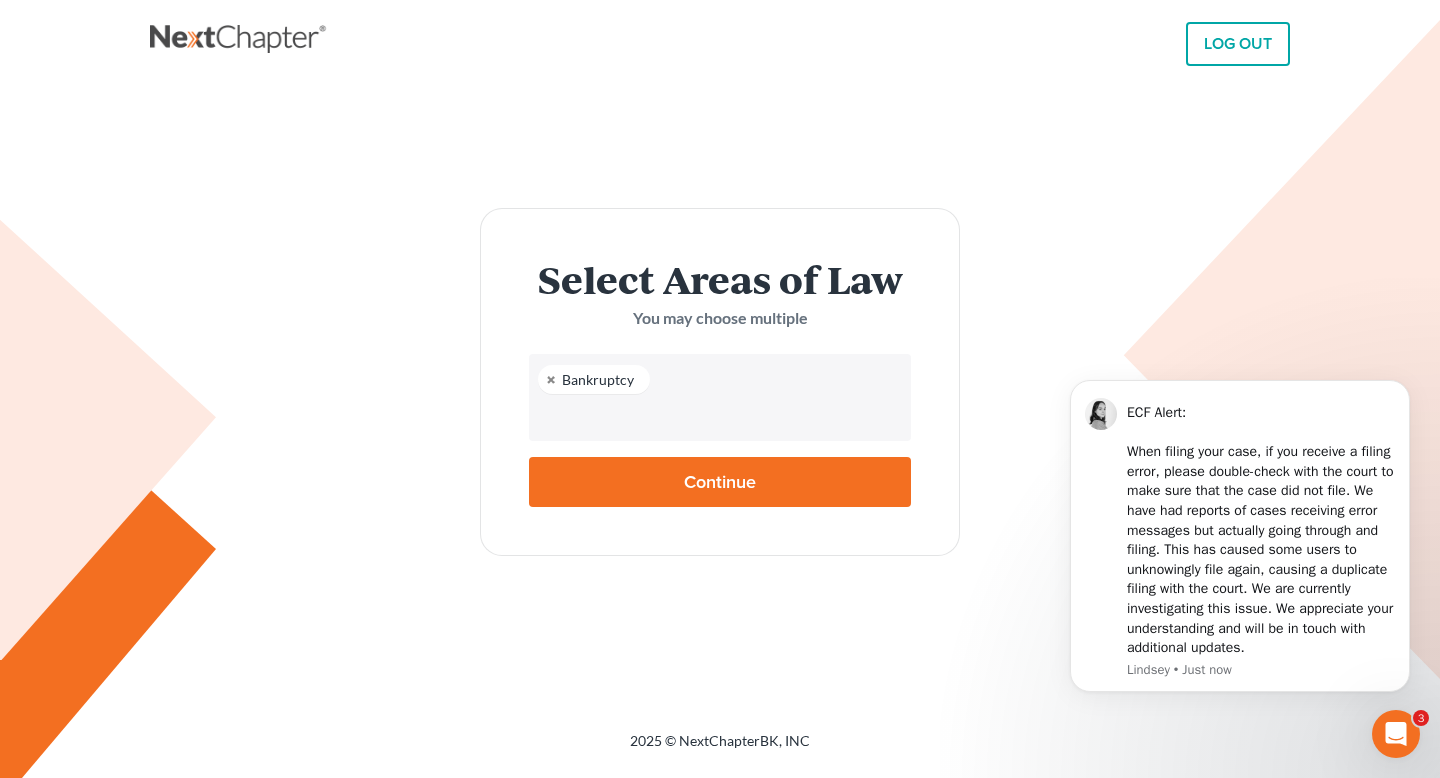 click at bounding box center [718, 417] 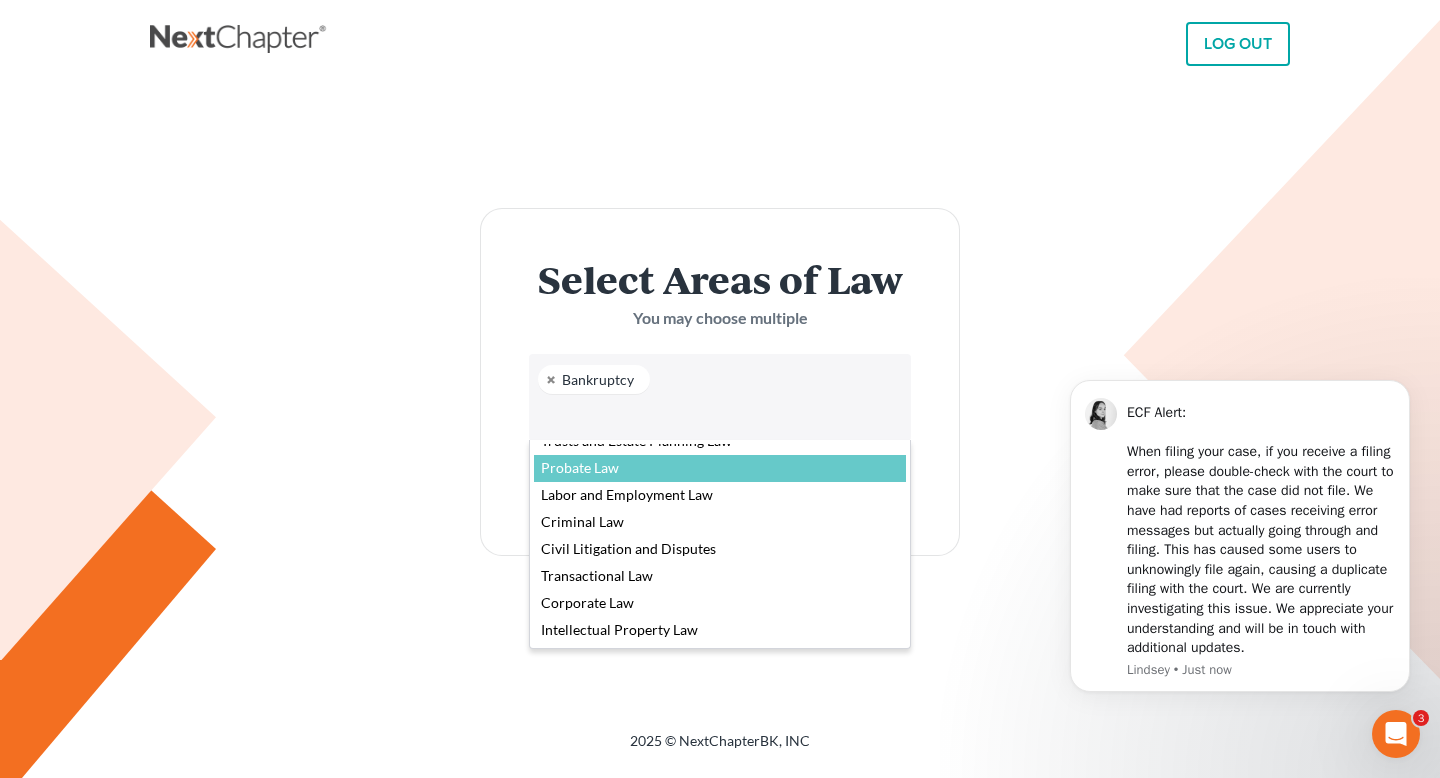 scroll, scrollTop: 69, scrollLeft: 0, axis: vertical 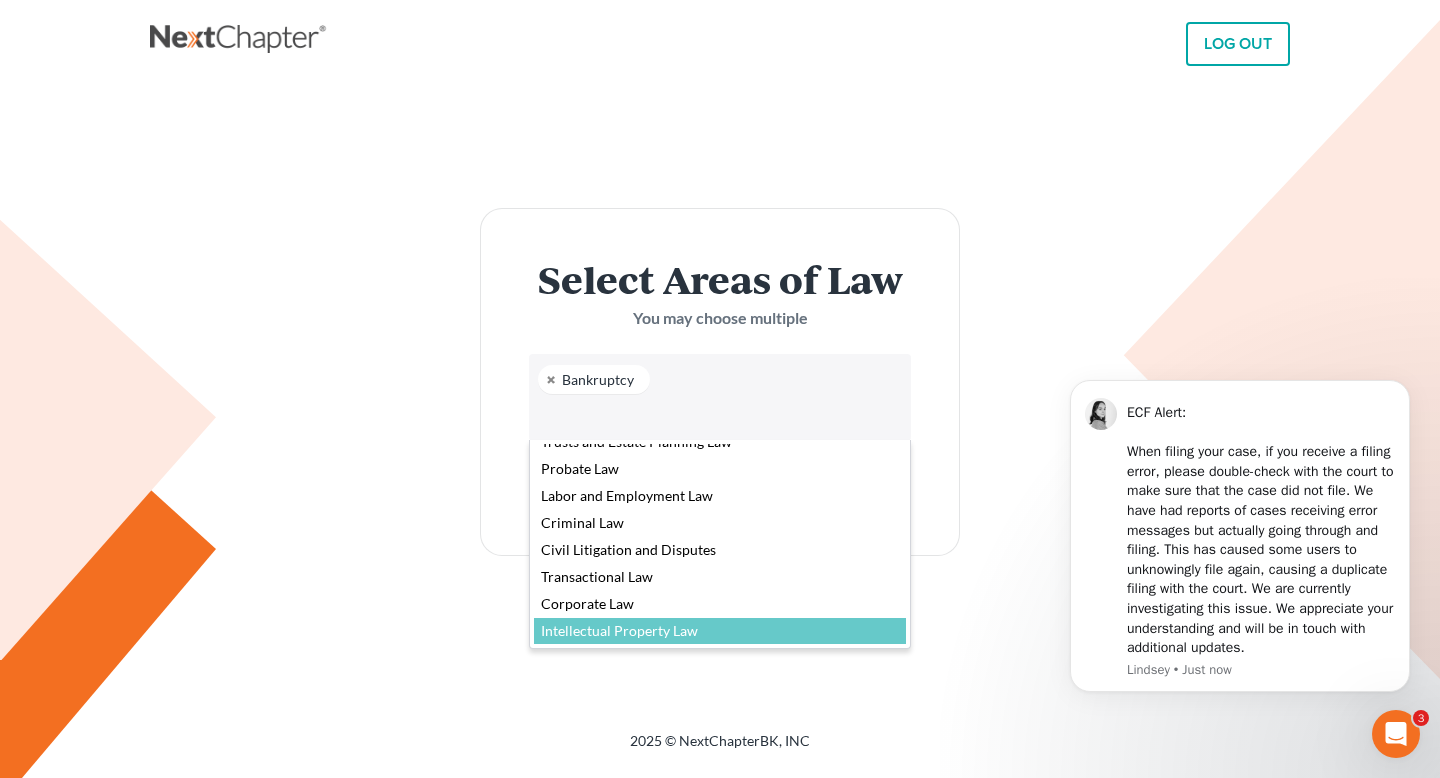 click on "LOG OUT × Password has been saved. Select Areas of Law You may choose multiple         Bankruptcy              Bankruptcy
Immigration Law
Personal and Family Law
Trusts and Estate Planning Law
Probate Law
Labor and Employment Law
Criminal Law
Civil Litigation and Disputes
Transactional Law
Corporate Law
Intellectual Property Law Continue 2025 © NextChapterBK, INC ×
3     Bankruptcy Immigration Law Personal and Family Law Trusts and Estate Planning Law Probate Law Labor and Employment Law Criminal Law Civil Litigation and Disputes Transactional Law Corporate Law Intellectual Property Law" at bounding box center [720, 389] 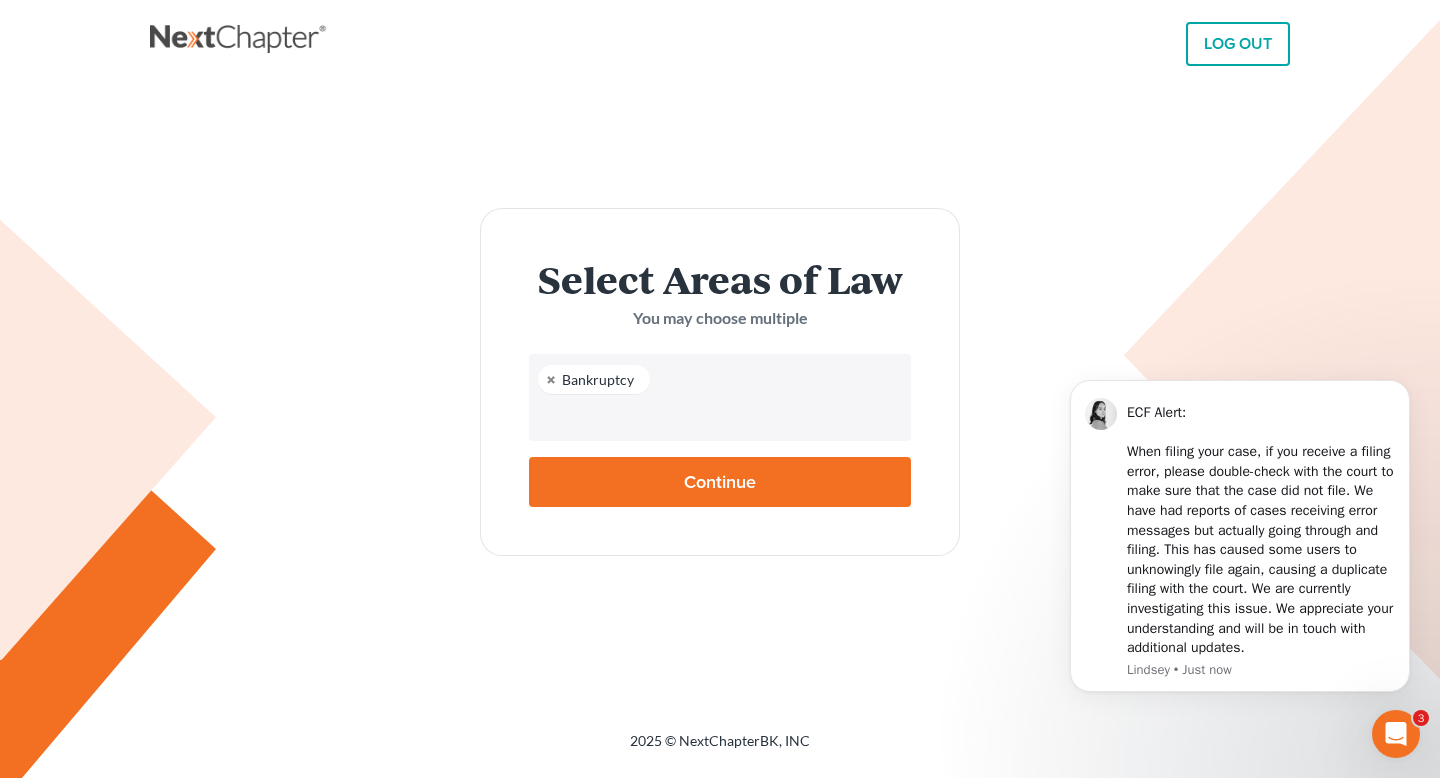 click on "Continue" at bounding box center [720, 482] 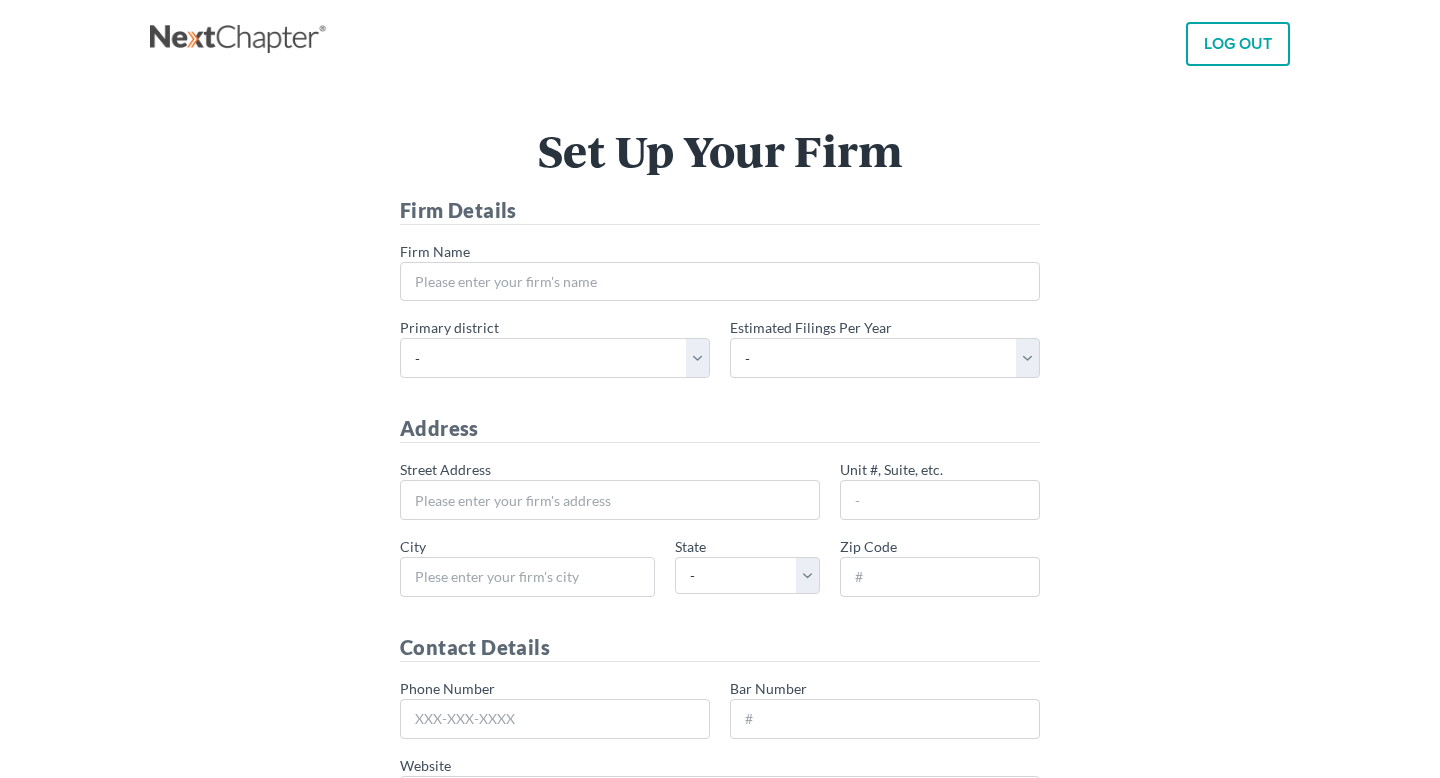 scroll, scrollTop: 0, scrollLeft: 0, axis: both 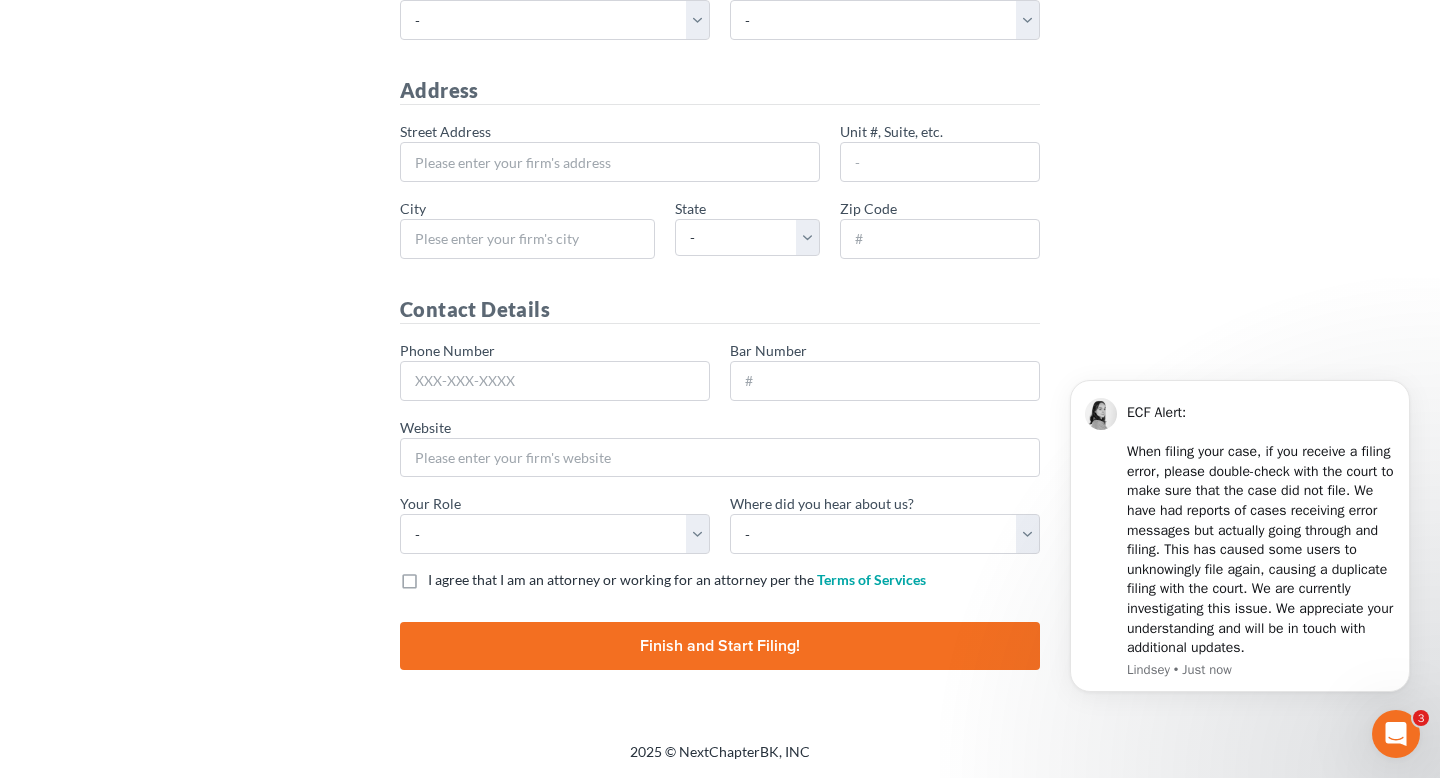 click on "Finish and Start Filing!" at bounding box center (720, 646) 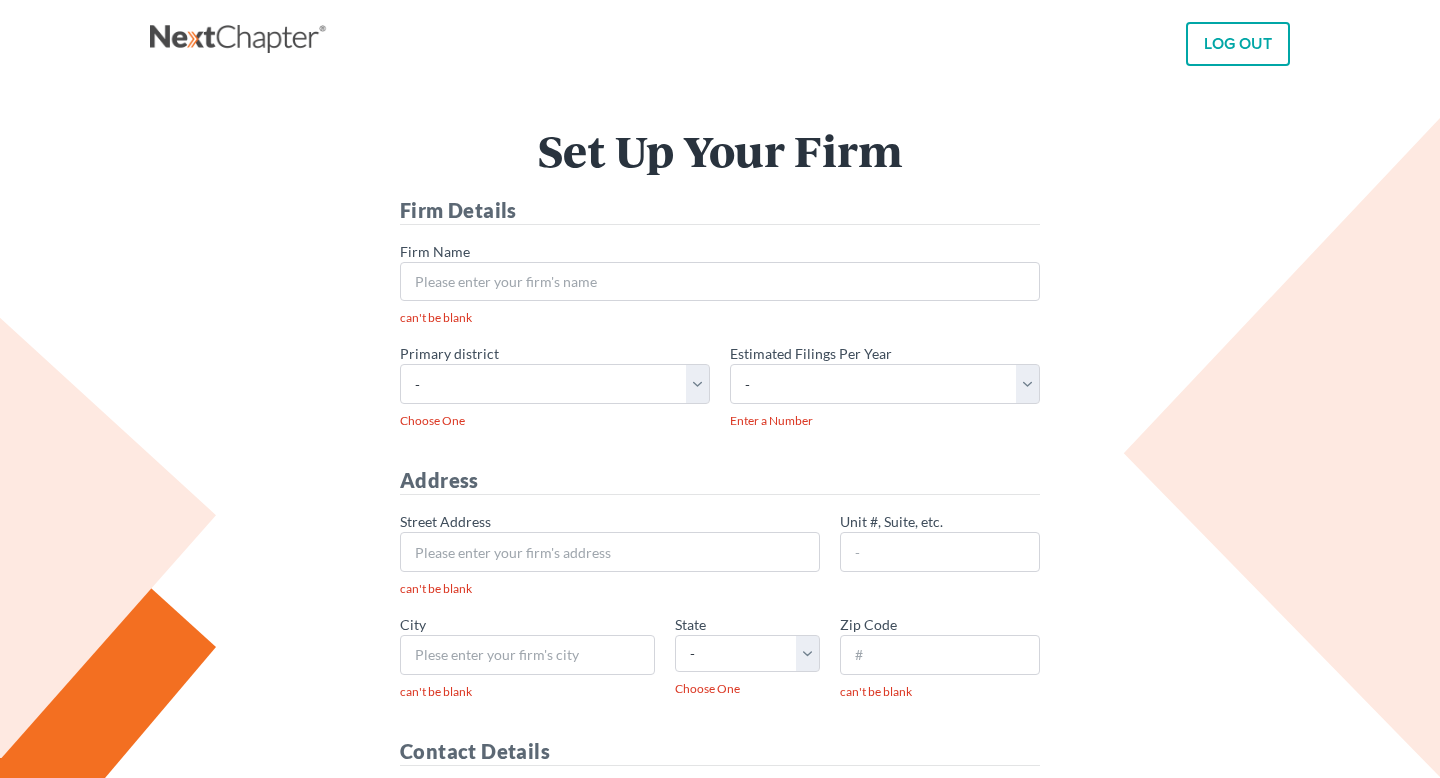 scroll, scrollTop: 0, scrollLeft: 0, axis: both 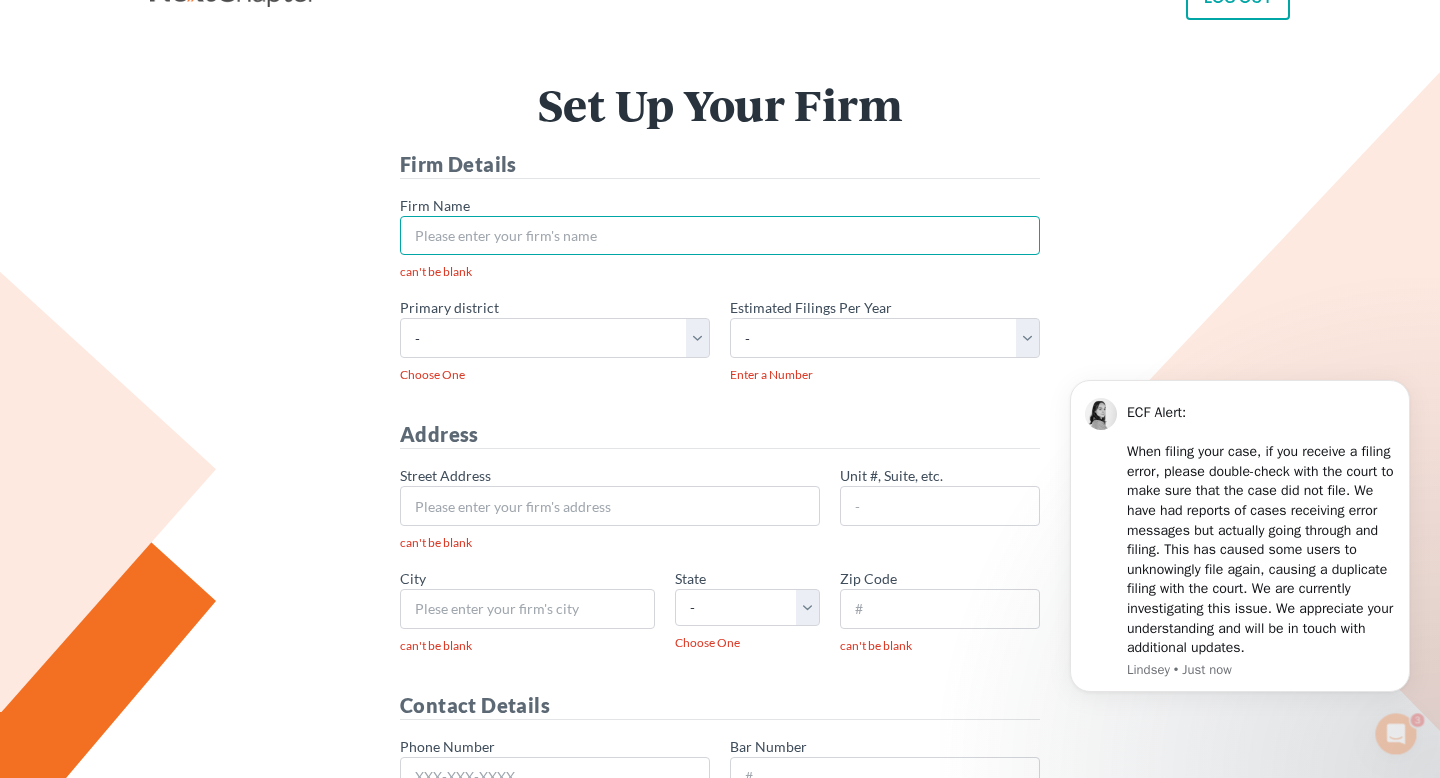 click on "*  Firm Name" at bounding box center (720, 236) 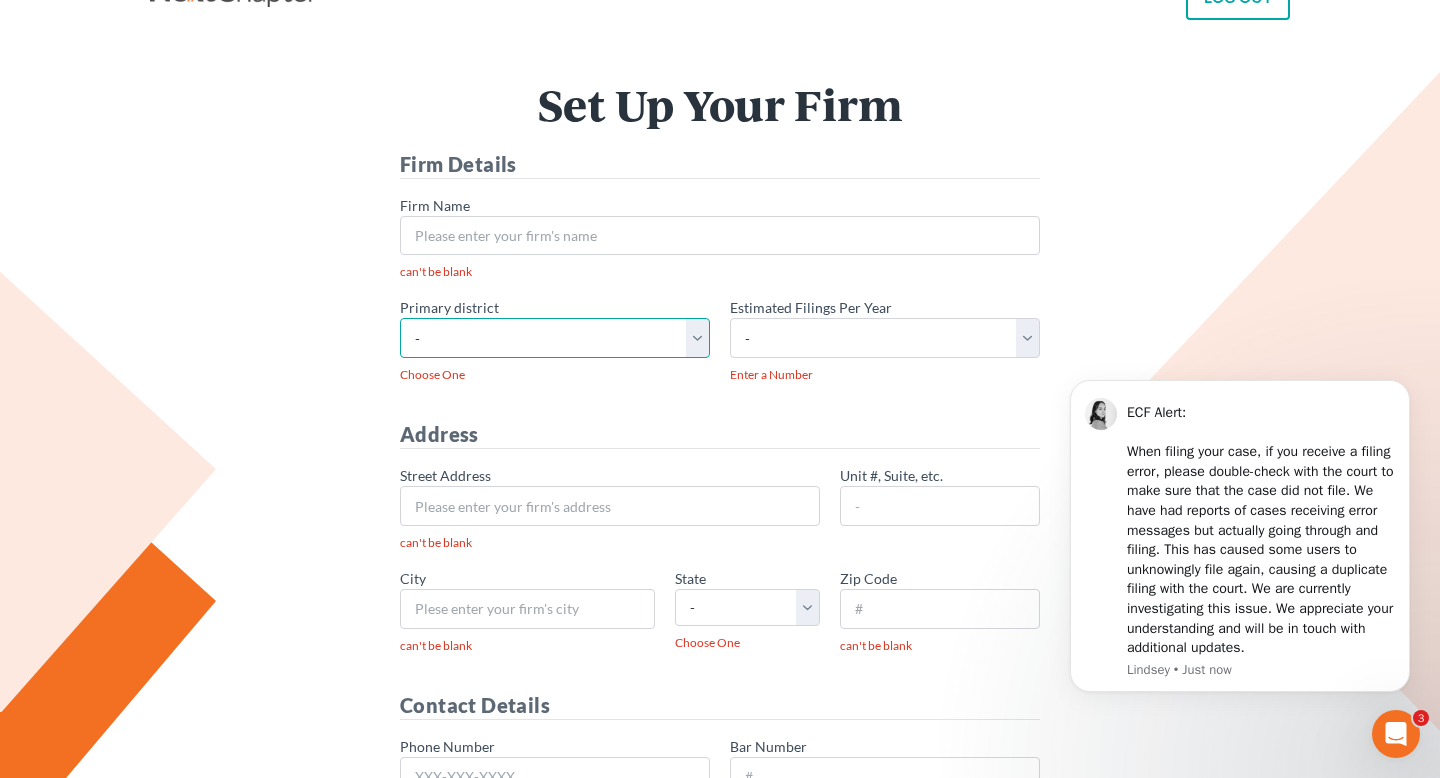 click on "-
Alabama - Middle
Alabama - Northern
Alabama - Southern
Alaska
Arizona
Arkansas - Eastern
Arkansas - Western
California - Central
California - Eastern
California - Northern
California - Southern
Colorado
Connecticut
Delaware
District of Columbia
Florida - Middle
Florida - Northern
Florida - Southern
Georgia - Middle
Georgia - Northern
Georgia - Southern
Guam
Hawaii
Idaho
Illinois - Central
Illinois - Northern
Illinois - Southern
Indiana - Northern
Indiana - Southern
Iowa - Northern
Iowa - Southern
Kansas
Kentucky
Kentucky - Eastern
Kentucky - Western
Louisiana - Eastern
Louisiana - Middle
Louisiana - Western
Maine
Maryland
Massachusetts
Michigan - Eastern
Michigan - Western
Minnesota
Mississippi - Northern
Mississippi - Southern
Missouri - Eastern
Missouri - Western
Montana
Nebraska
Nevada
New Hampshire
New Jersey
New Mexico
New York - Eastern
New York - Northern
New York - Southern" at bounding box center [555, 338] 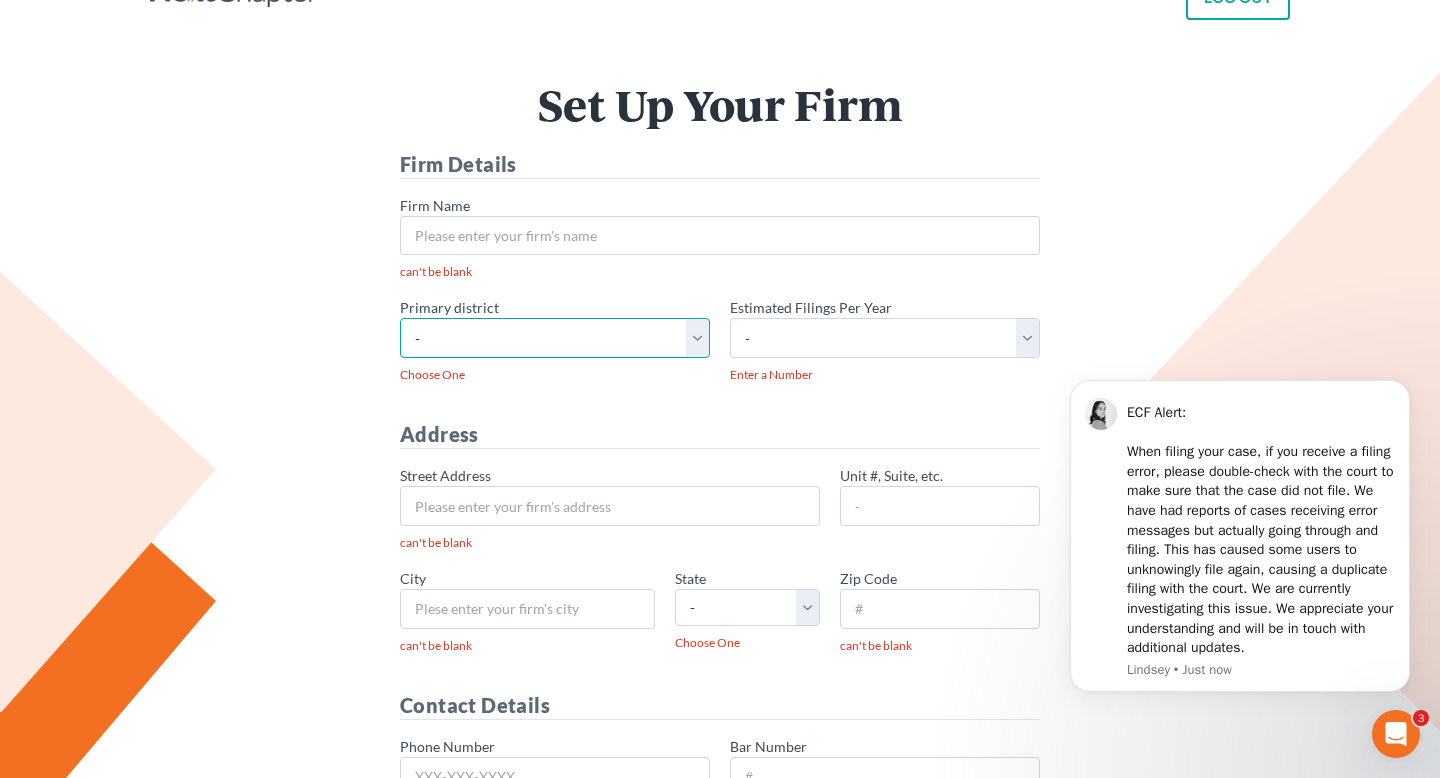 scroll, scrollTop: 0, scrollLeft: 0, axis: both 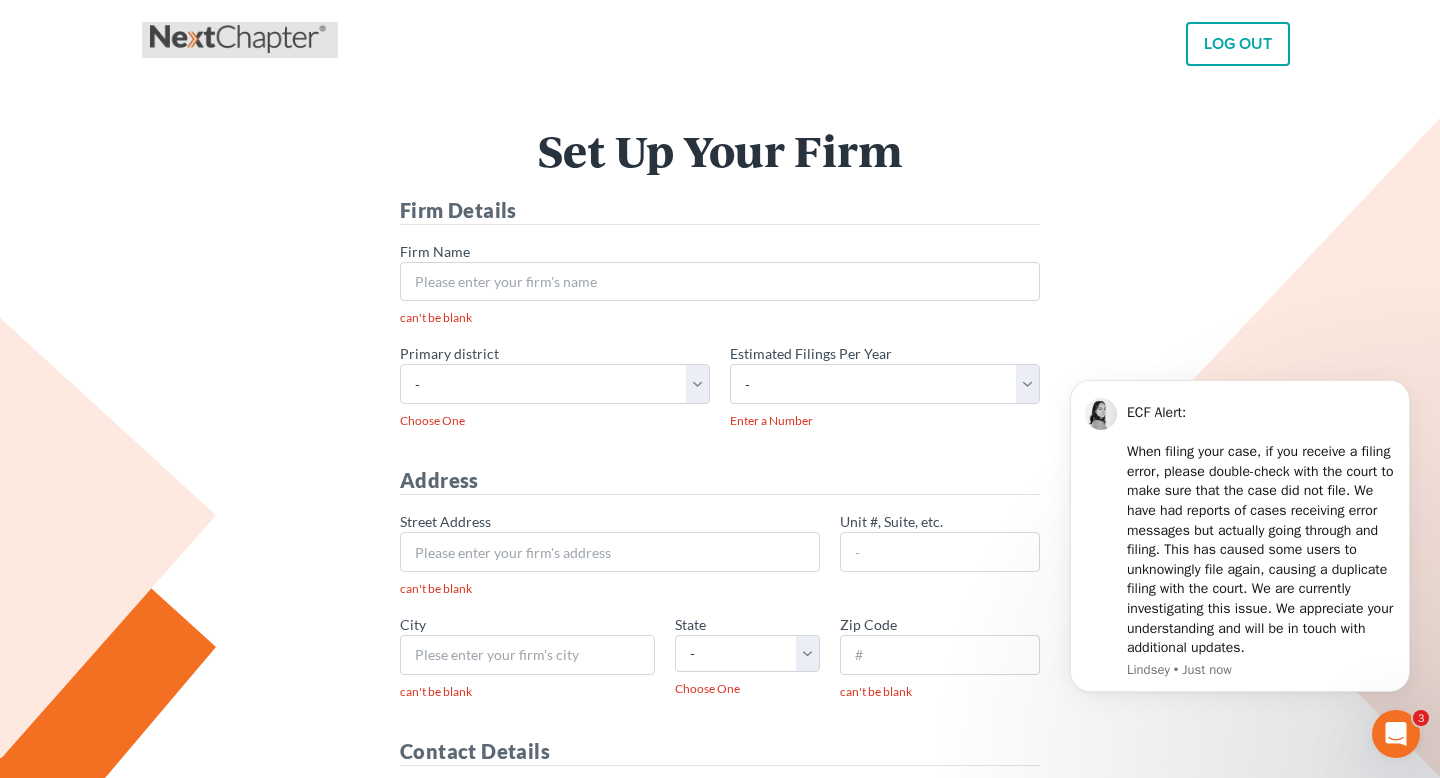 click at bounding box center [240, 40] 